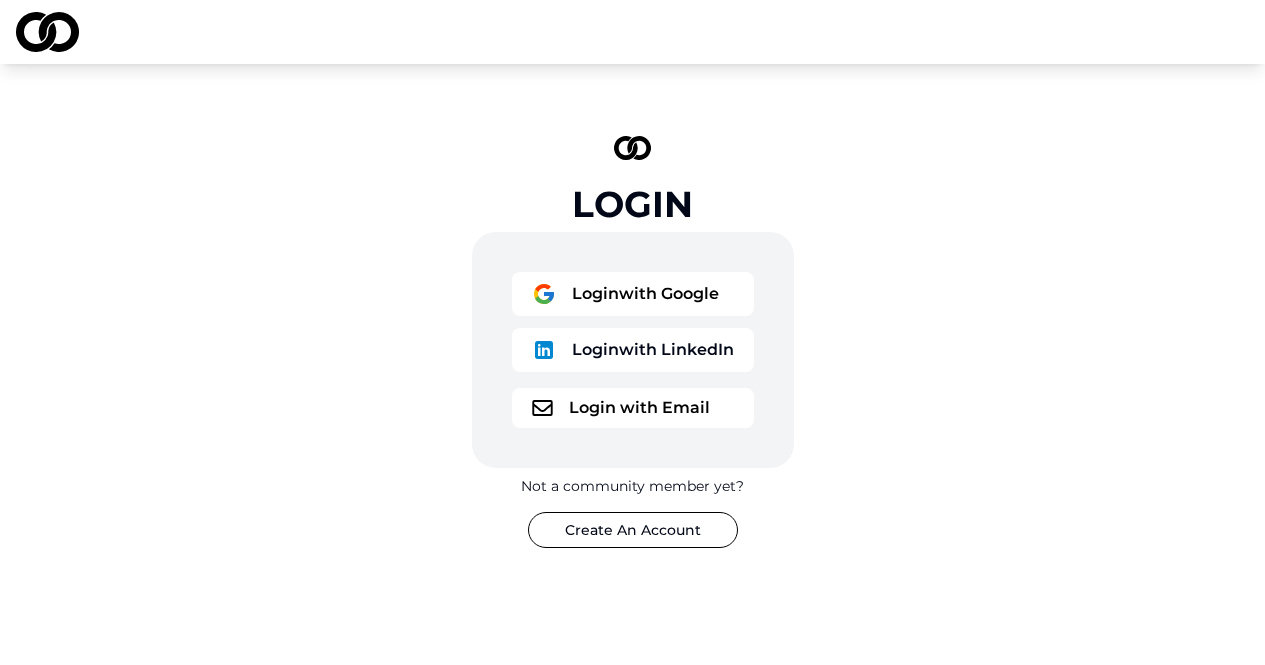 scroll, scrollTop: 0, scrollLeft: 0, axis: both 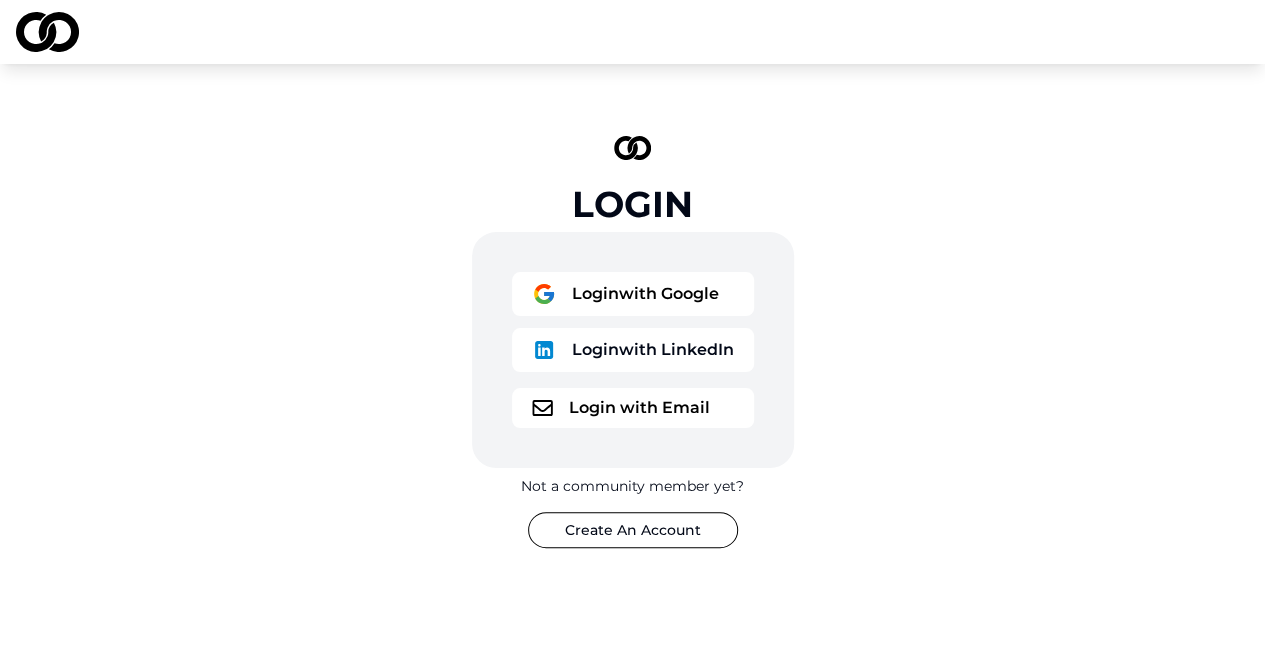 click on "Login  with Google" at bounding box center [633, 294] 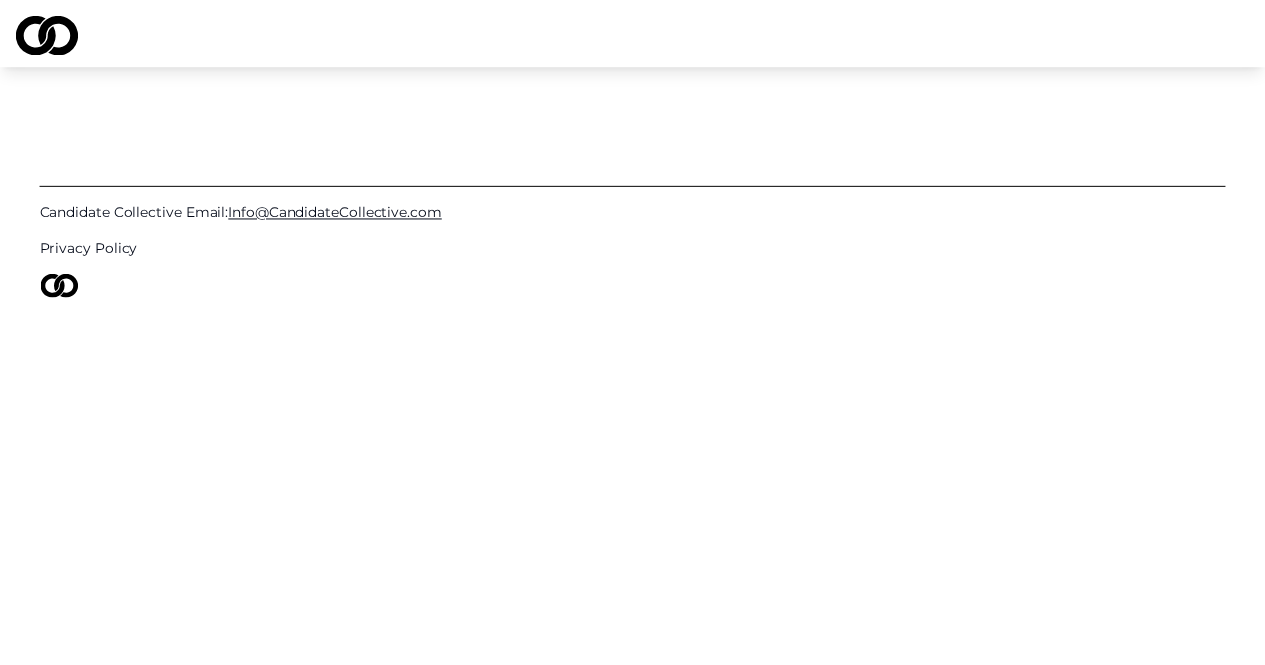 scroll, scrollTop: 0, scrollLeft: 0, axis: both 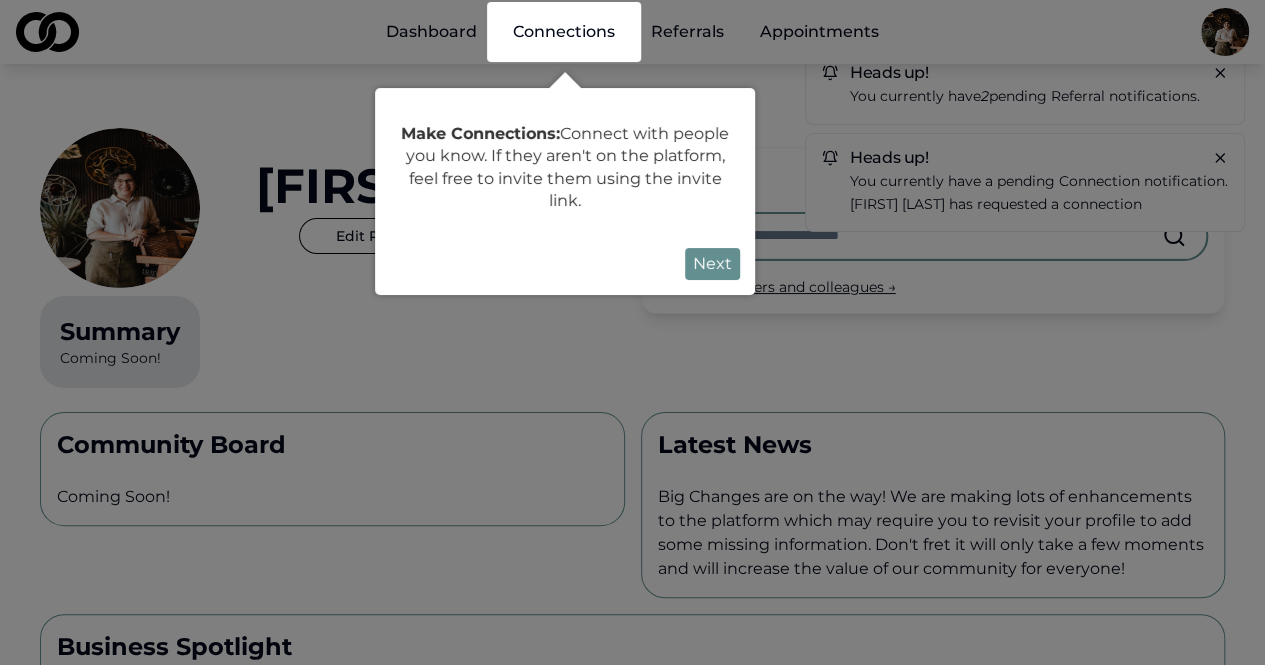click on "Next" at bounding box center [712, 264] 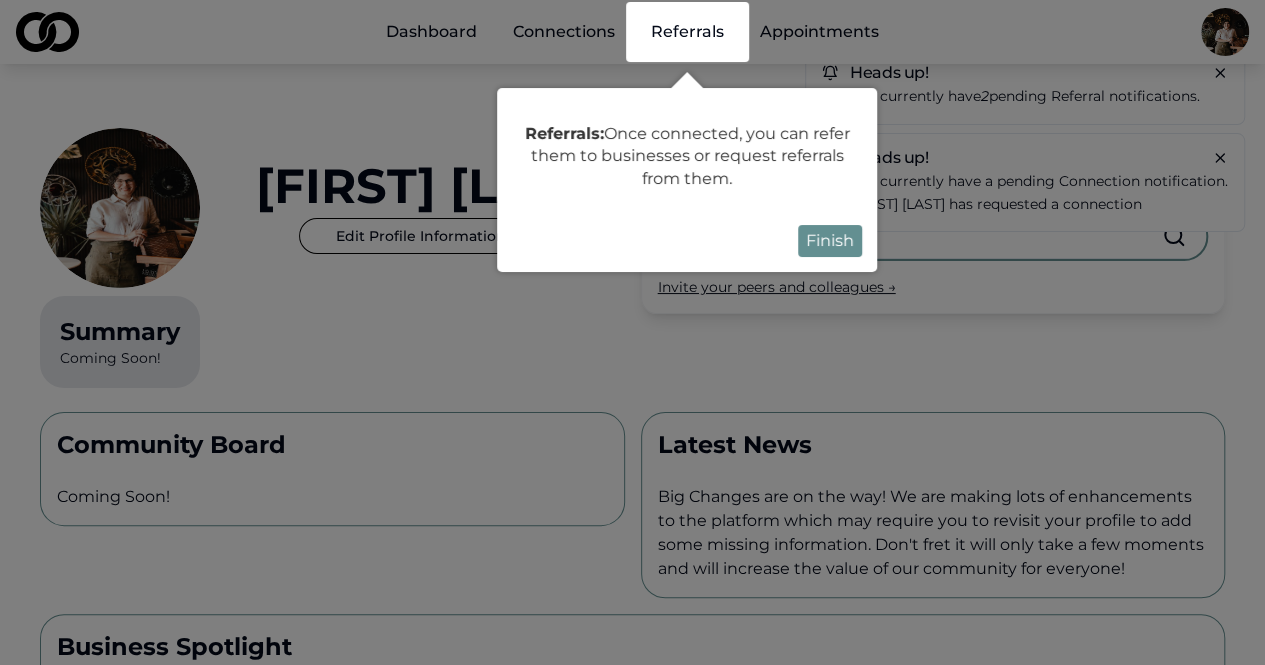 click on "Finish" at bounding box center (830, 241) 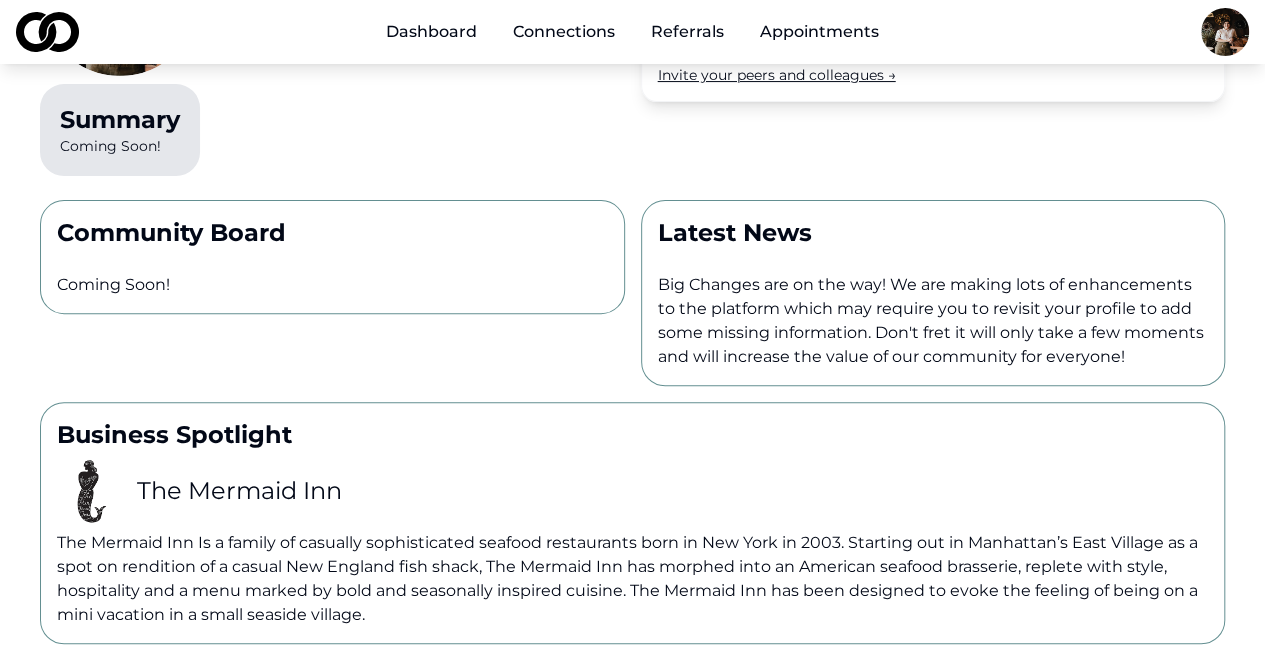 scroll, scrollTop: 0, scrollLeft: 0, axis: both 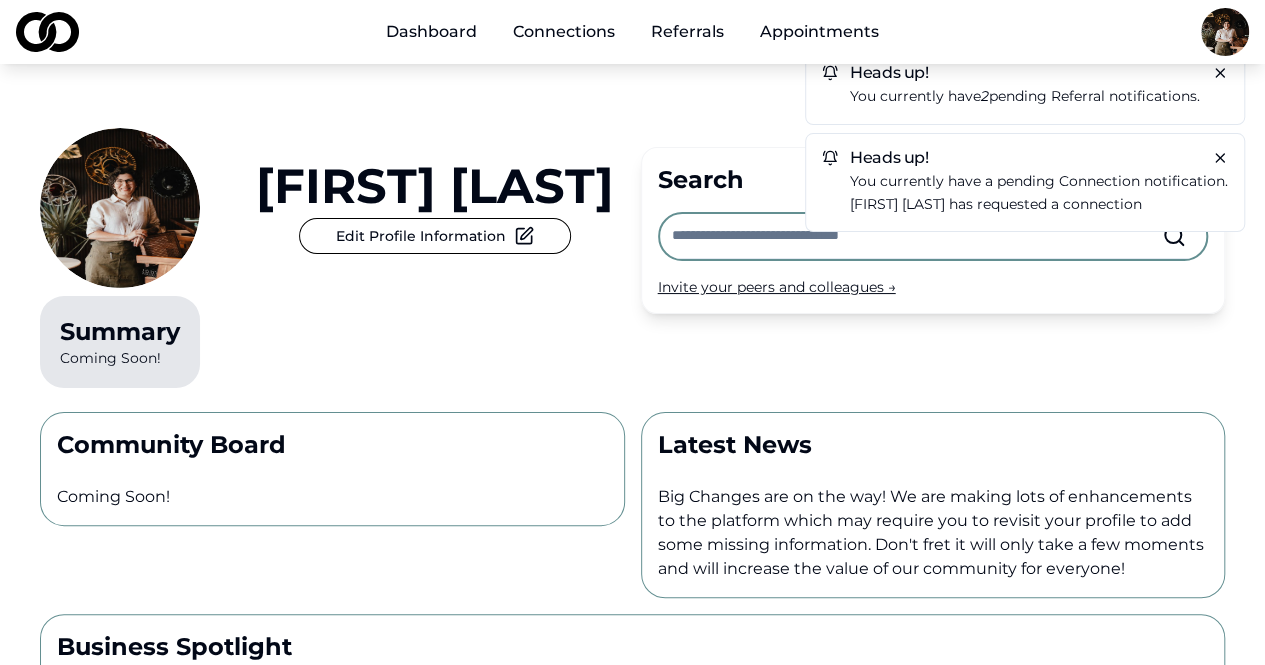 click on "Referrals" at bounding box center [687, 32] 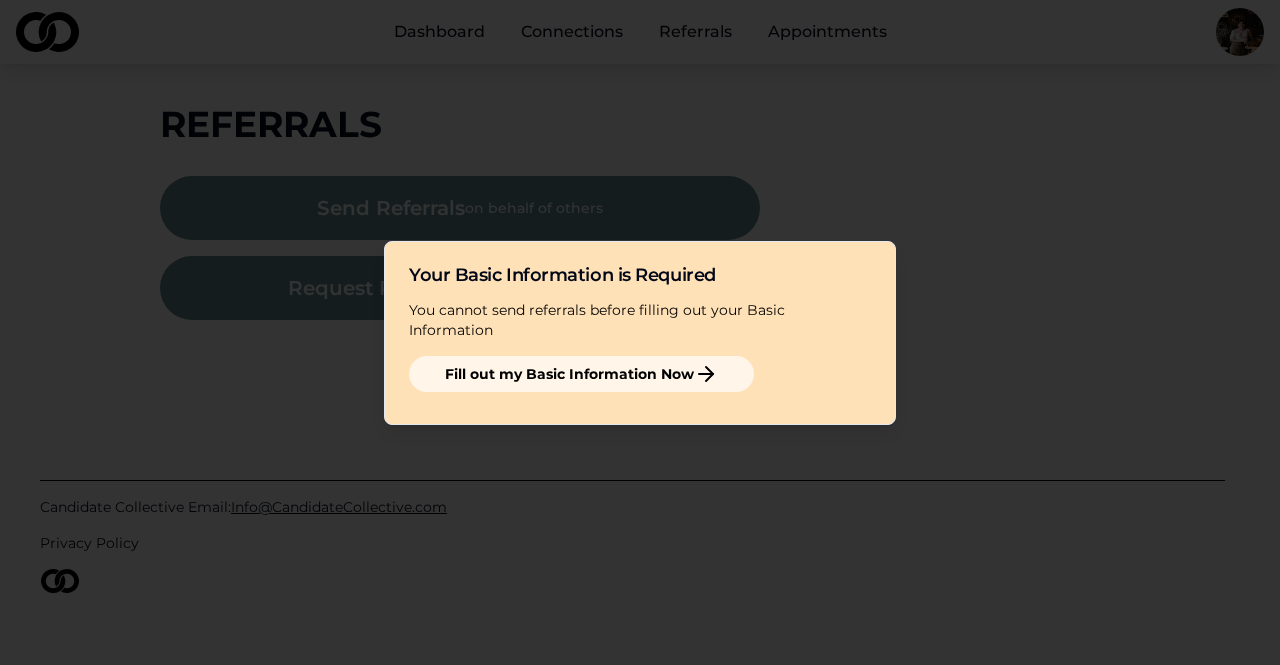 click on "Fill out my Basic Information Now" at bounding box center [581, 374] 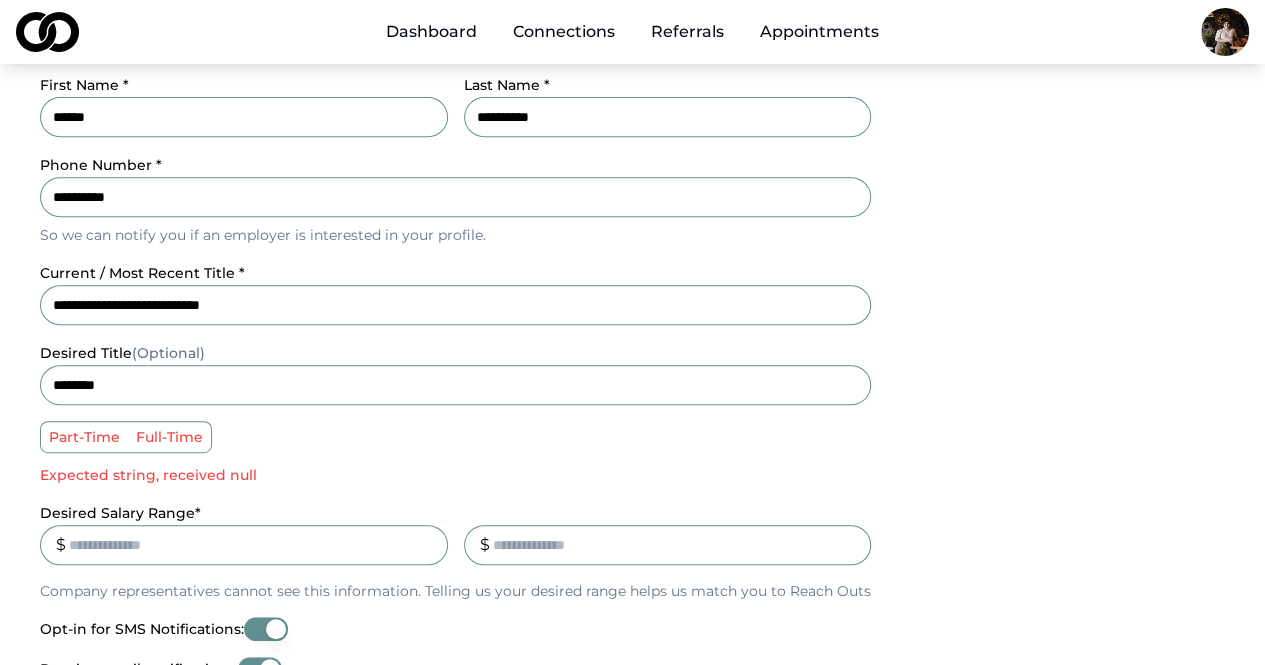 scroll, scrollTop: 362, scrollLeft: 0, axis: vertical 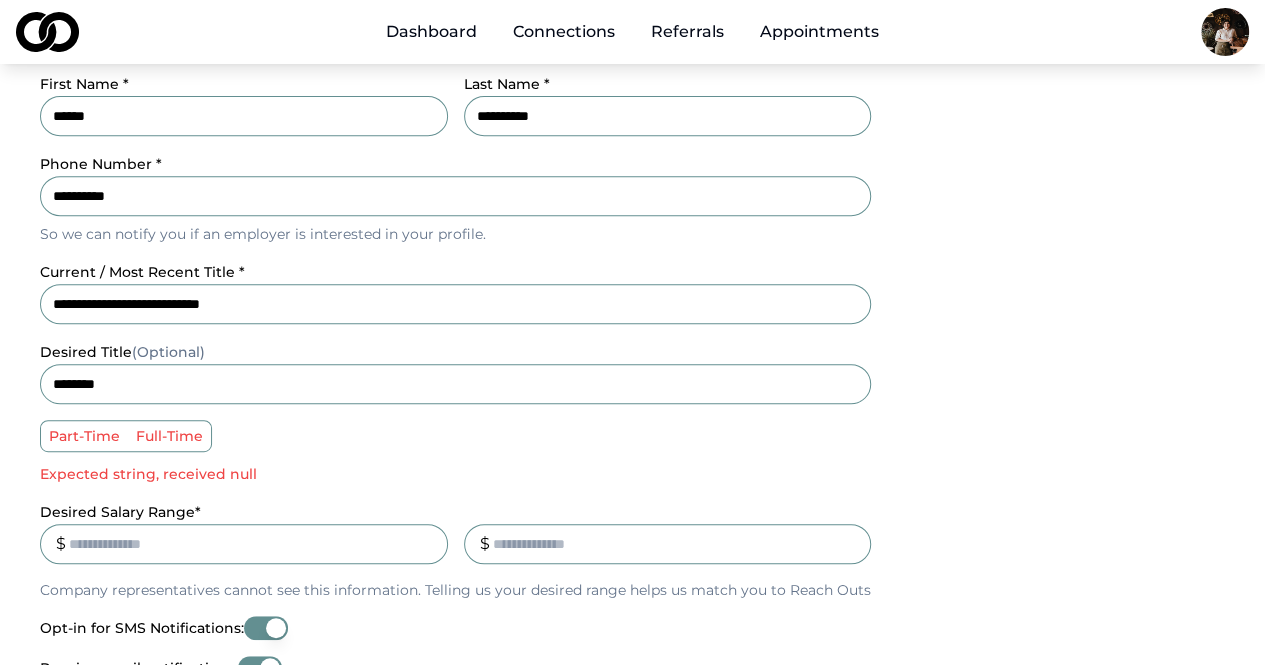 click on "**********" at bounding box center (455, 304) 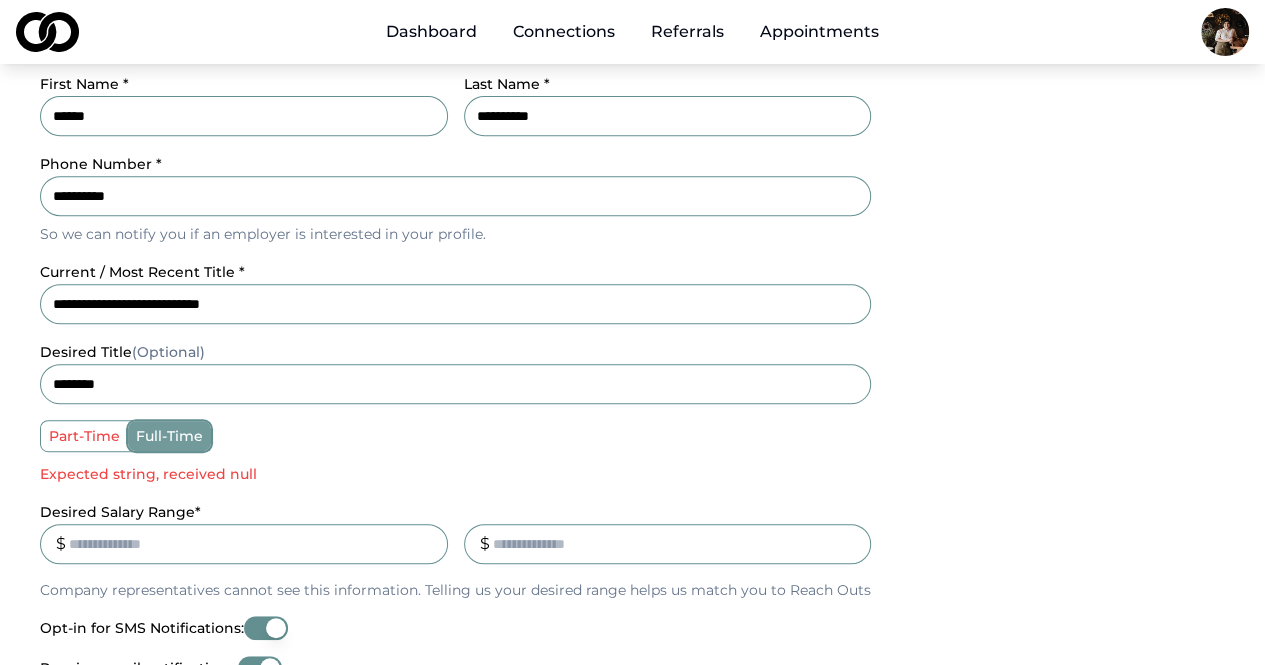 drag, startPoint x: 84, startPoint y: 538, endPoint x: 67, endPoint y: 539, distance: 17.029387 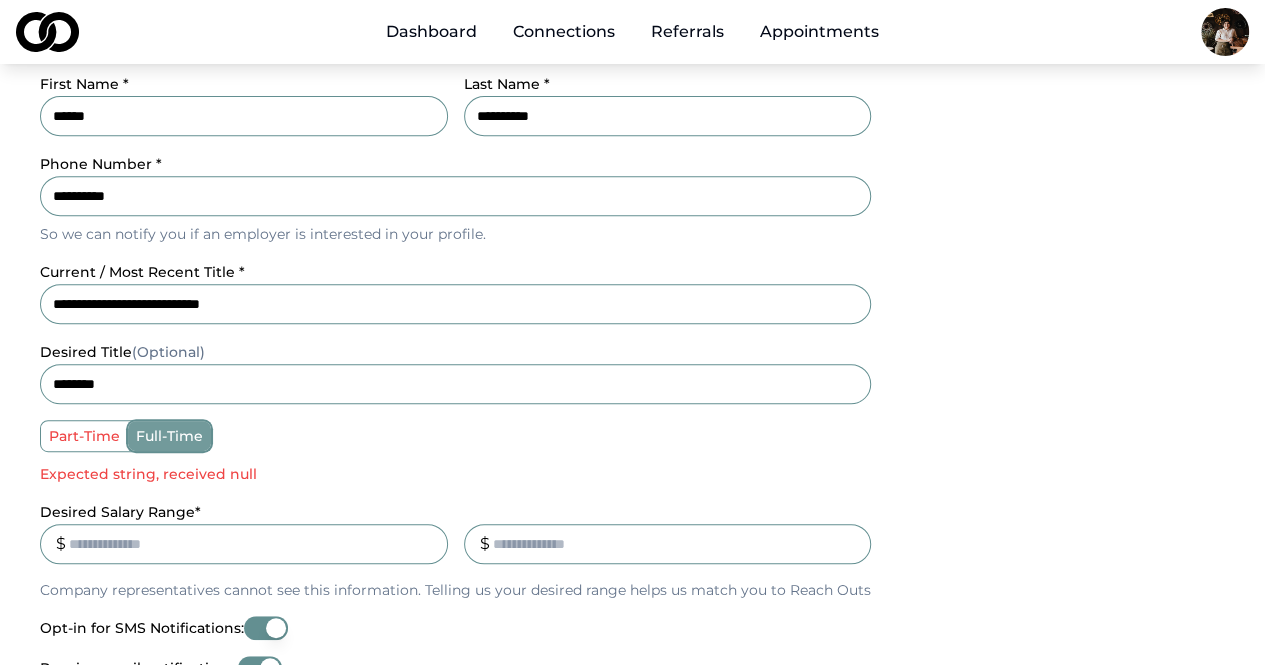 type on "*" 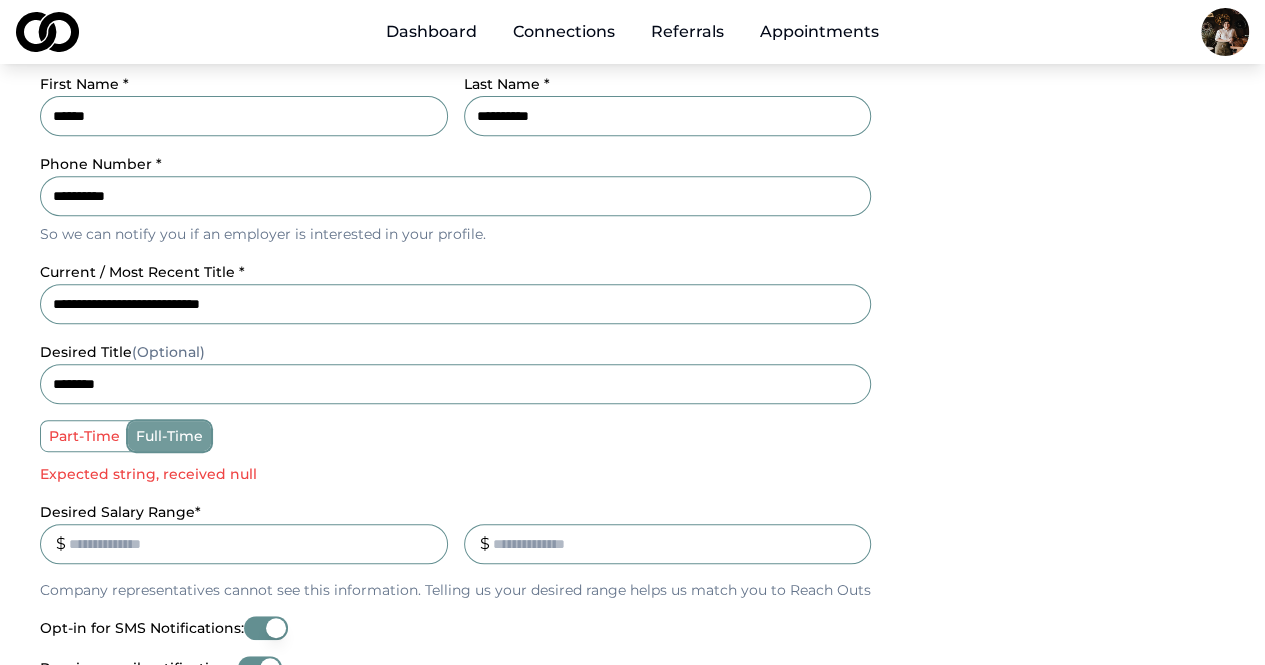 type on "***" 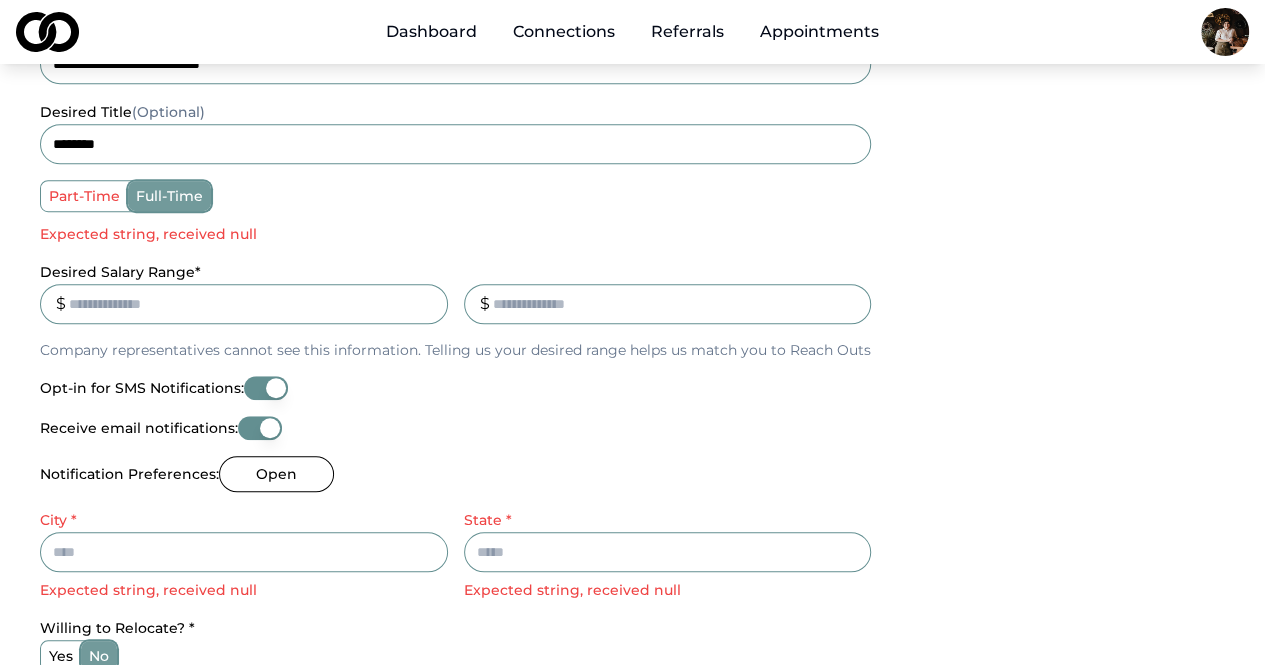 scroll, scrollTop: 607, scrollLeft: 0, axis: vertical 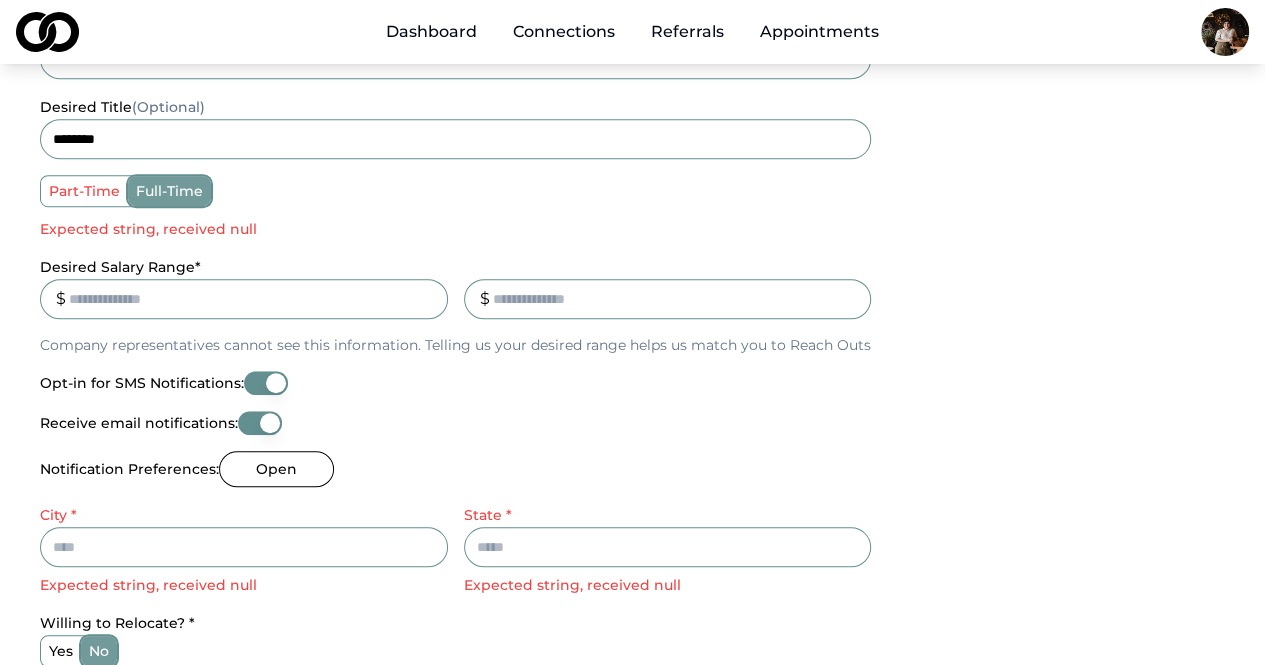 click on "City *" at bounding box center [244, 547] 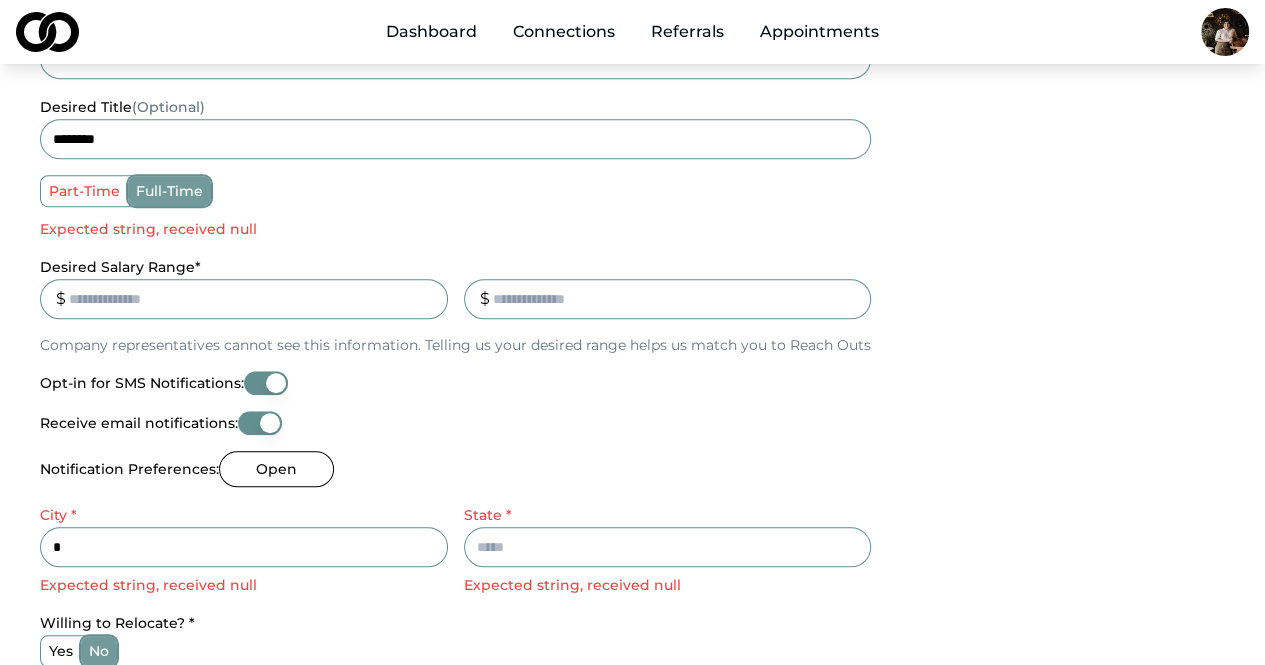 type on "**********" 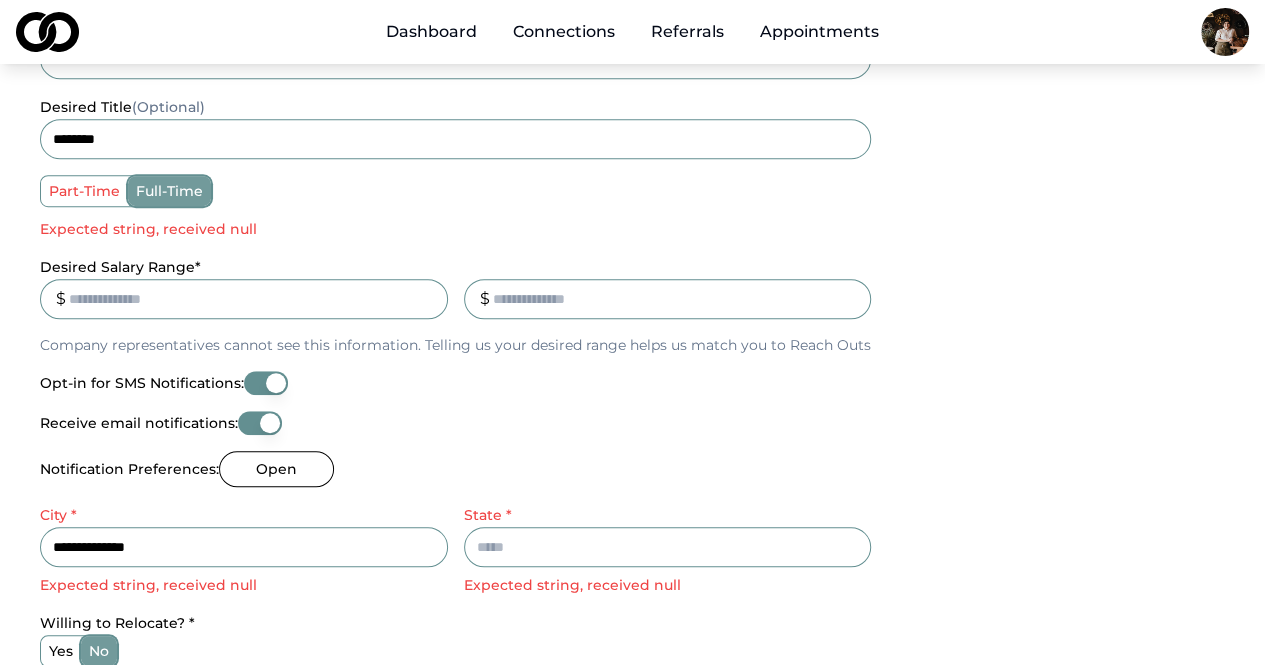 type on "**" 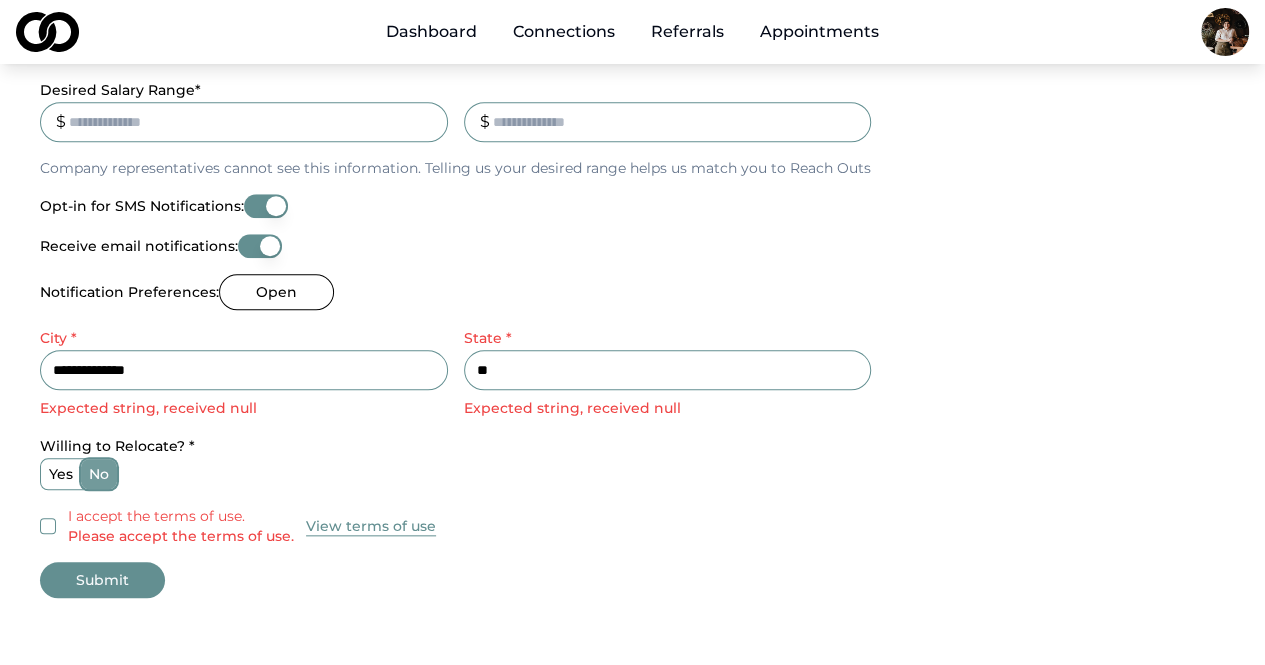 scroll, scrollTop: 795, scrollLeft: 0, axis: vertical 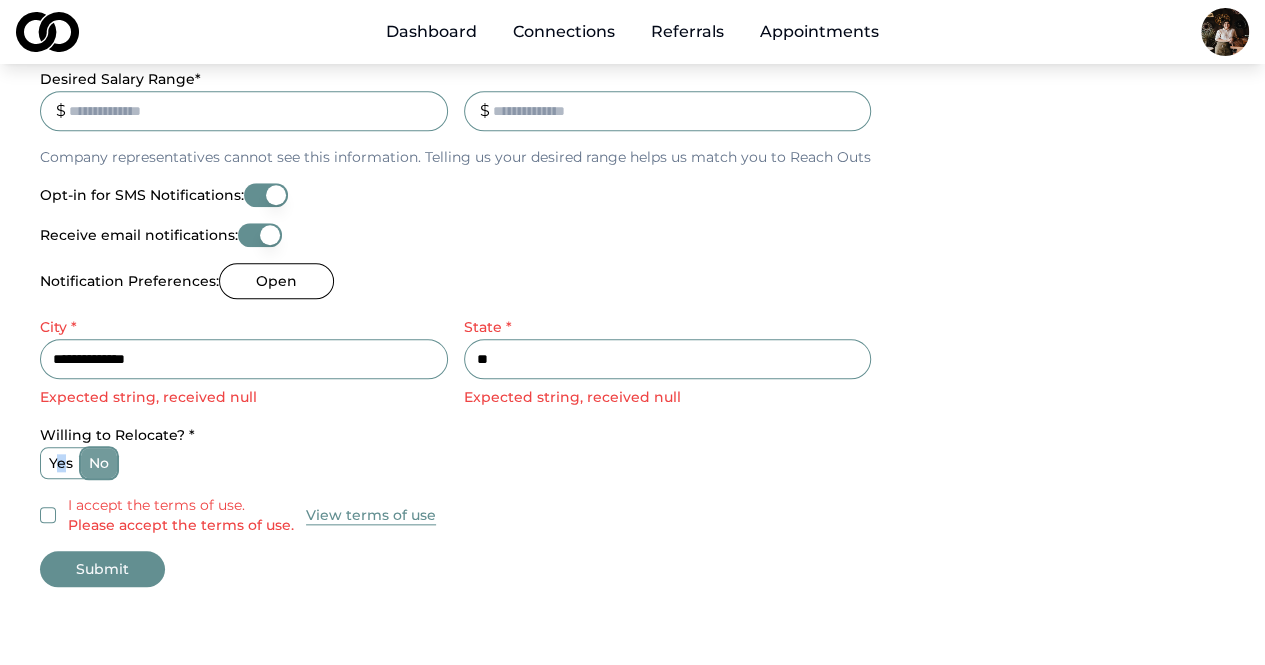 click on "yes" at bounding box center (61, 463) 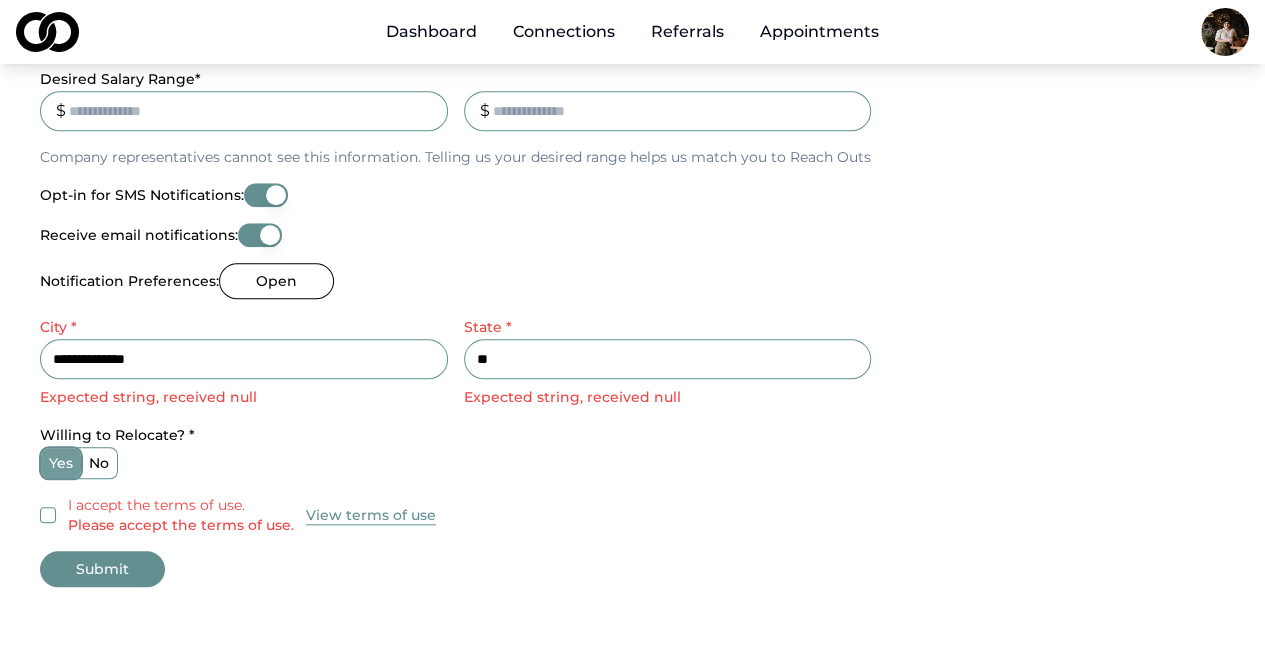 click on "I accept the terms of use. Please accept the terms of use." at bounding box center [48, 515] 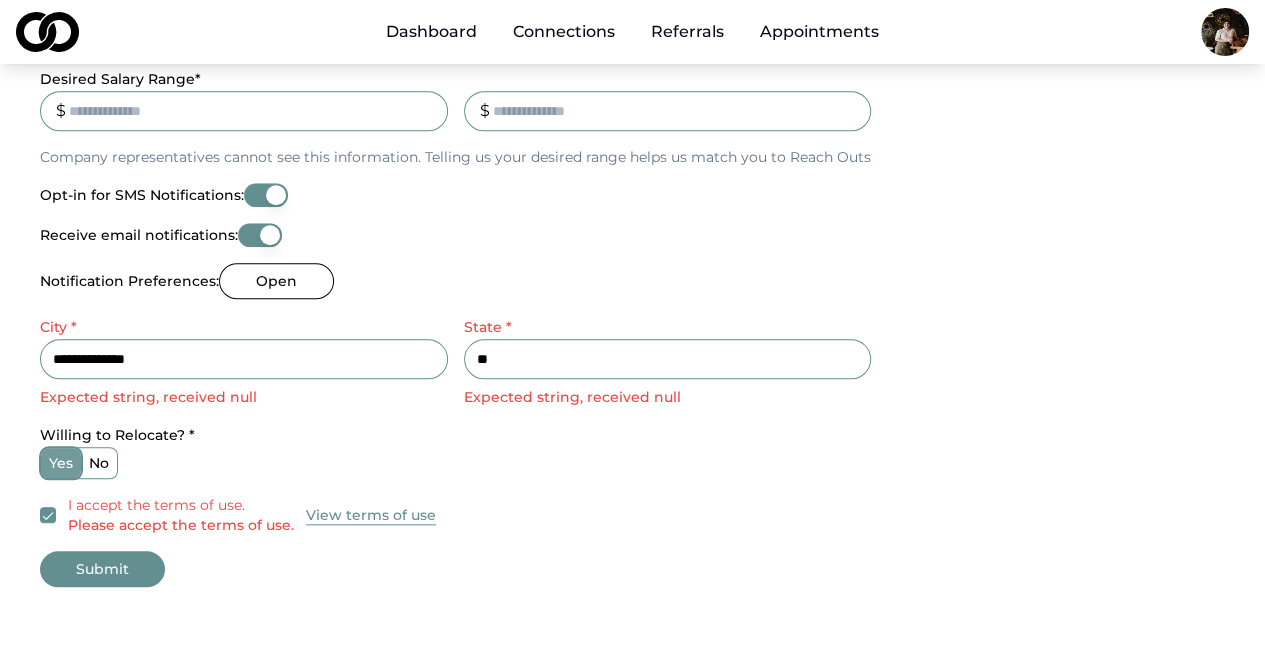 click on "Submit" at bounding box center (102, 569) 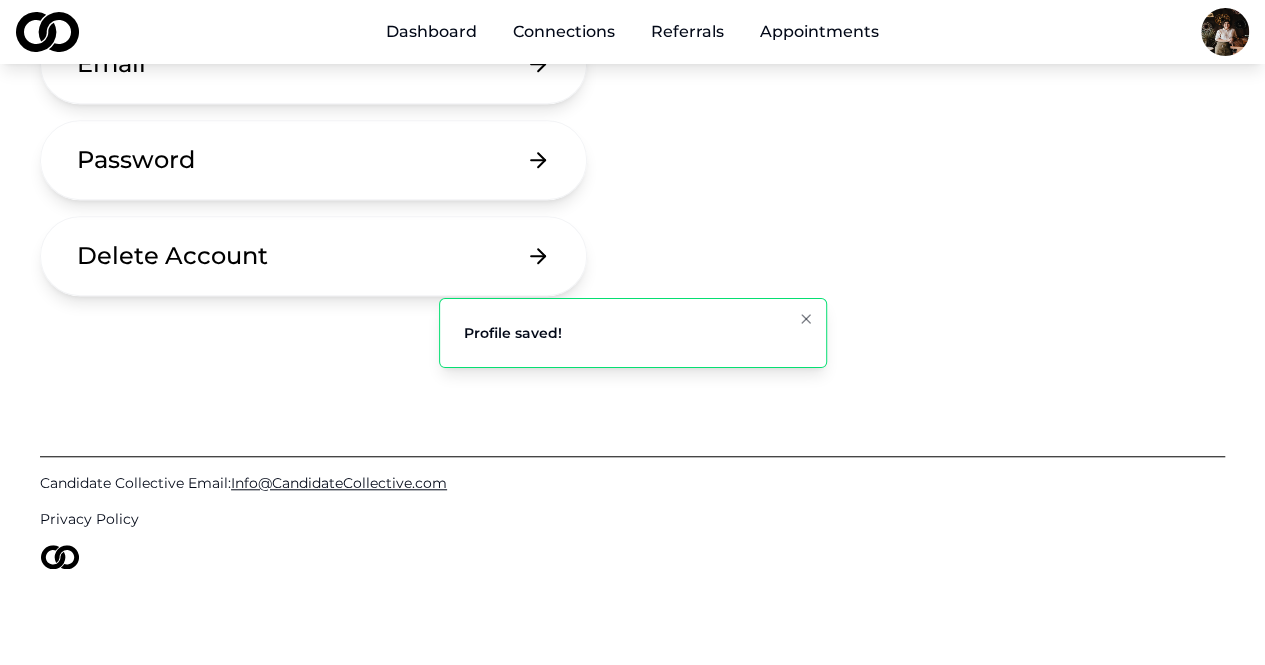 scroll, scrollTop: 0, scrollLeft: 0, axis: both 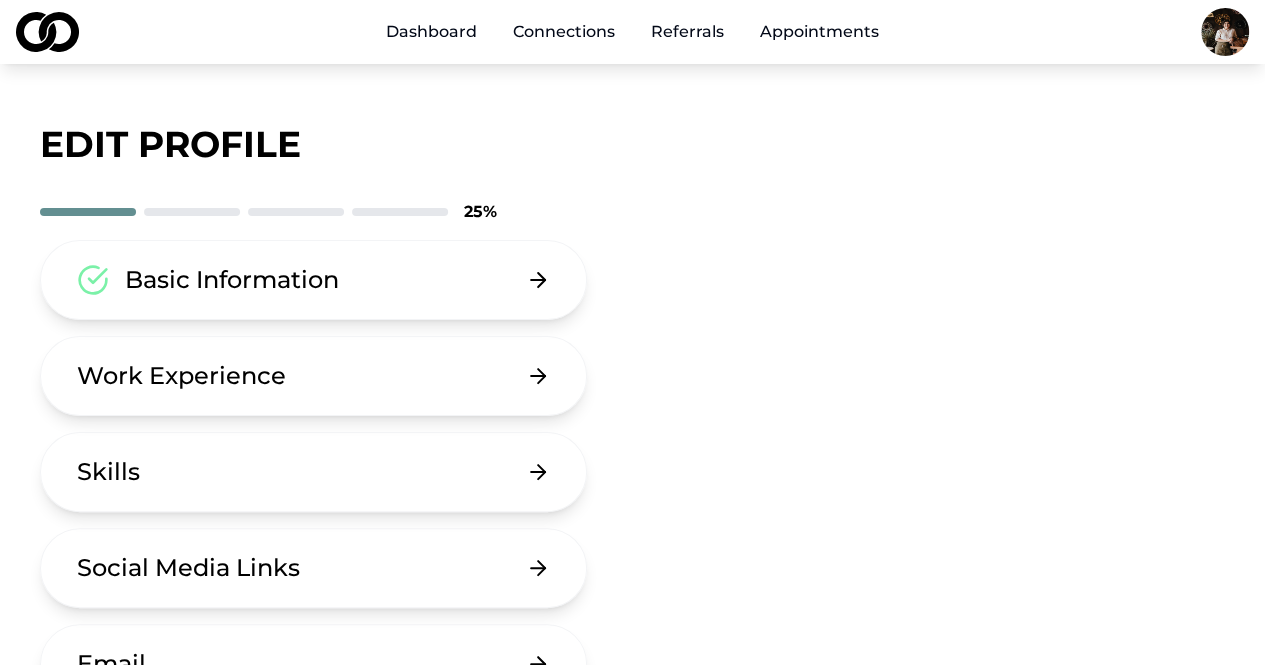 click on "Work Experience" at bounding box center [313, 376] 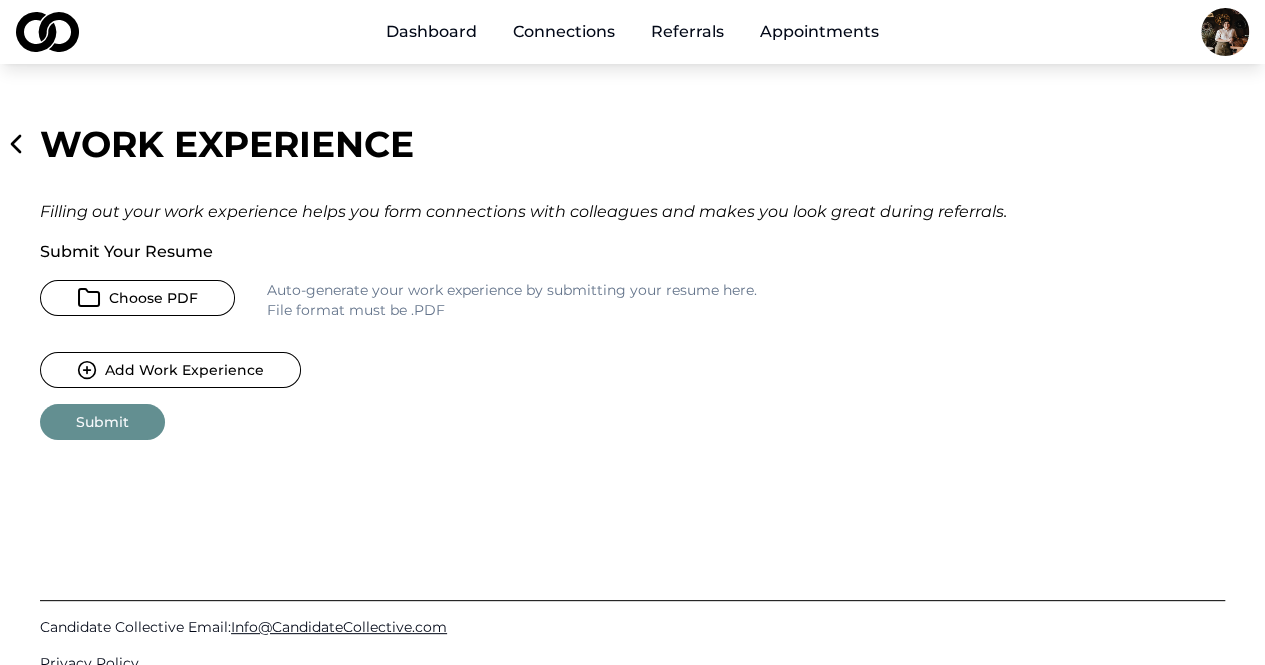 click on "Choose PDF" at bounding box center (137, 298) 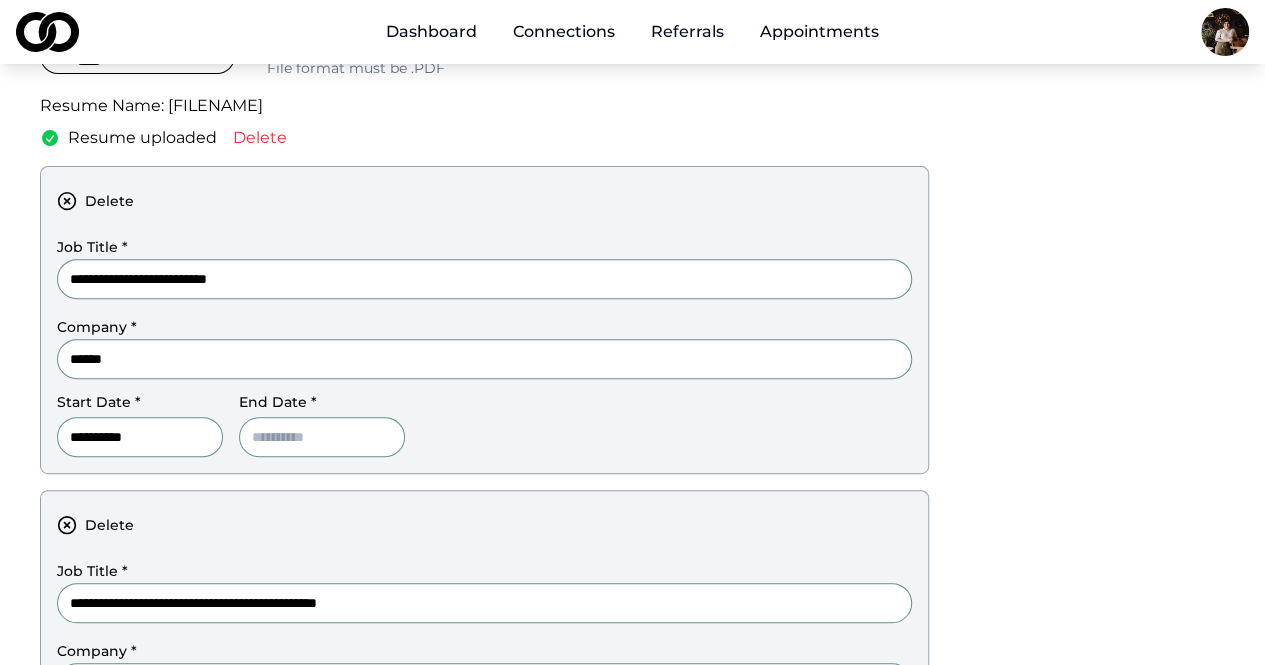 scroll, scrollTop: 246, scrollLeft: 0, axis: vertical 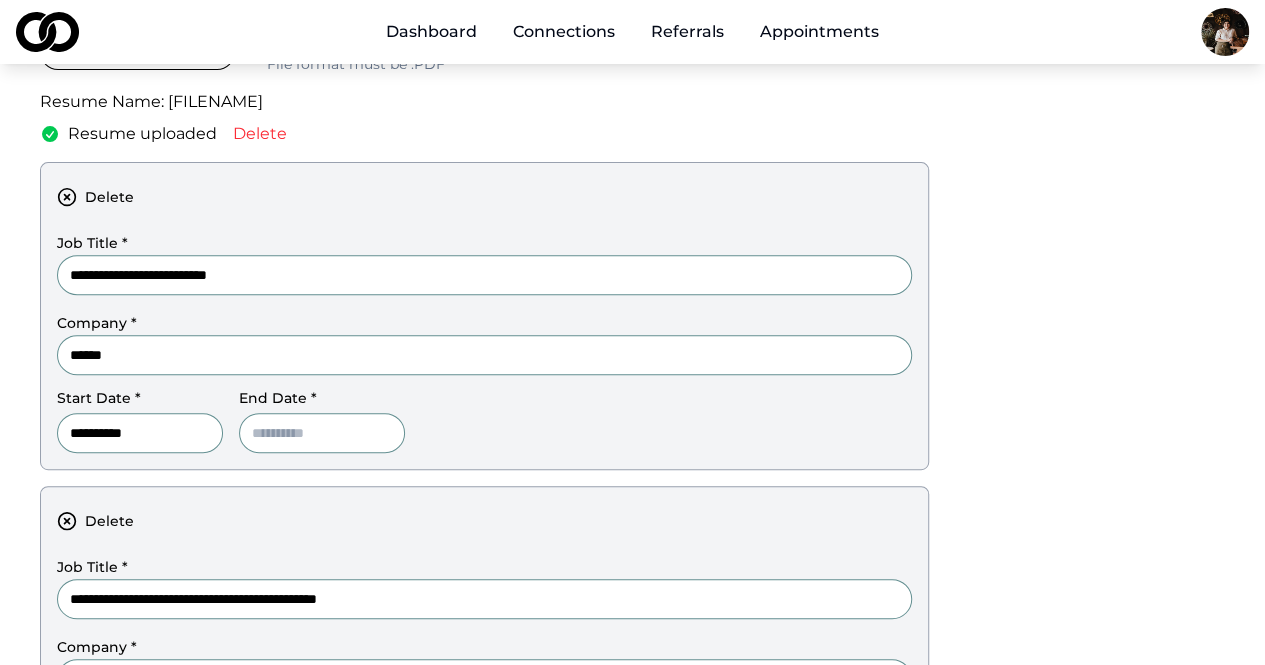 click at bounding box center [322, 433] 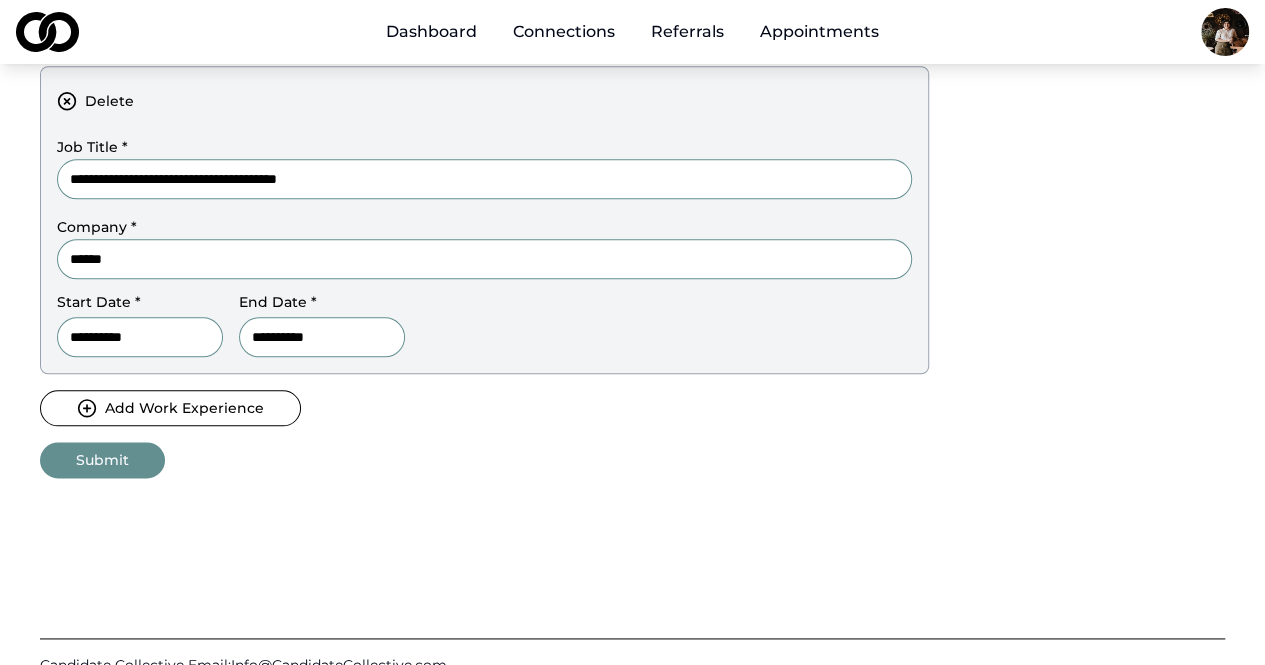 scroll, scrollTop: 991, scrollLeft: 0, axis: vertical 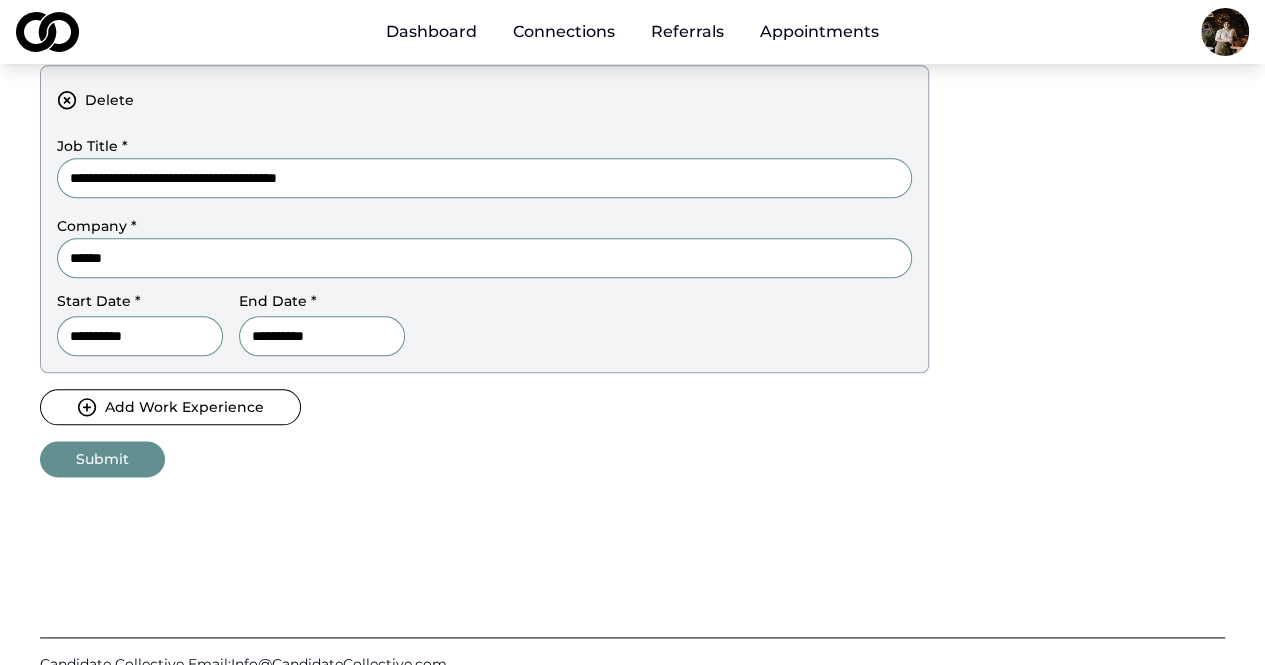 type on "**********" 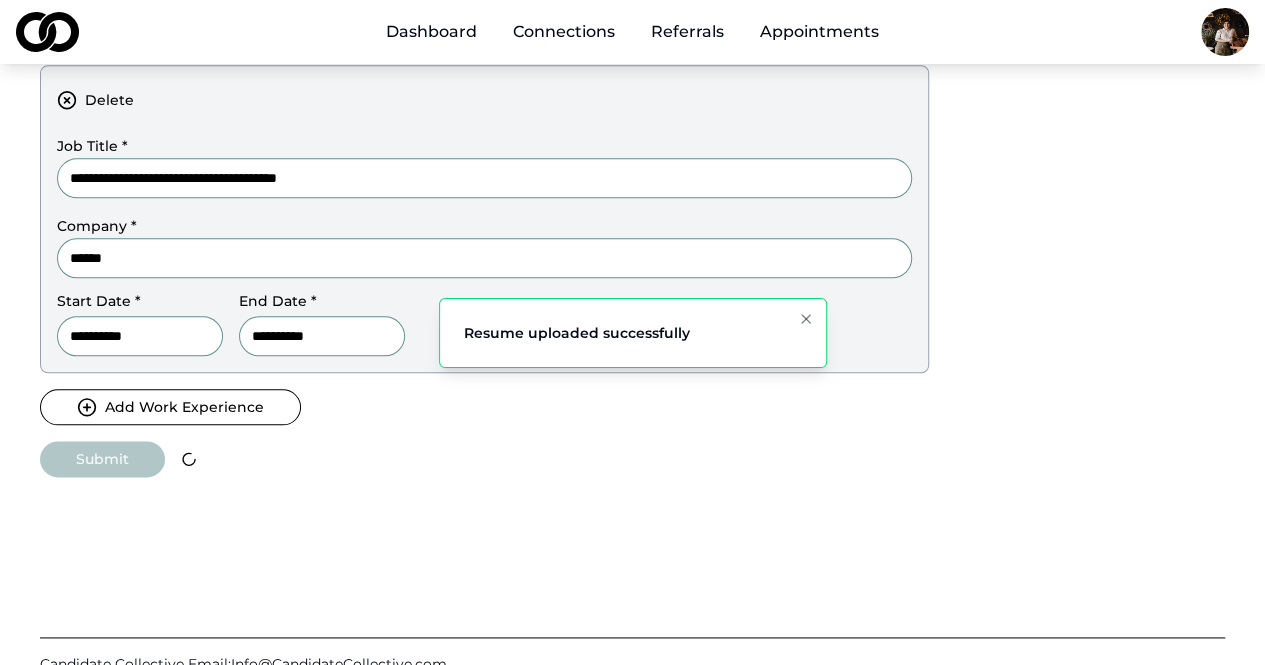 scroll, scrollTop: 0, scrollLeft: 0, axis: both 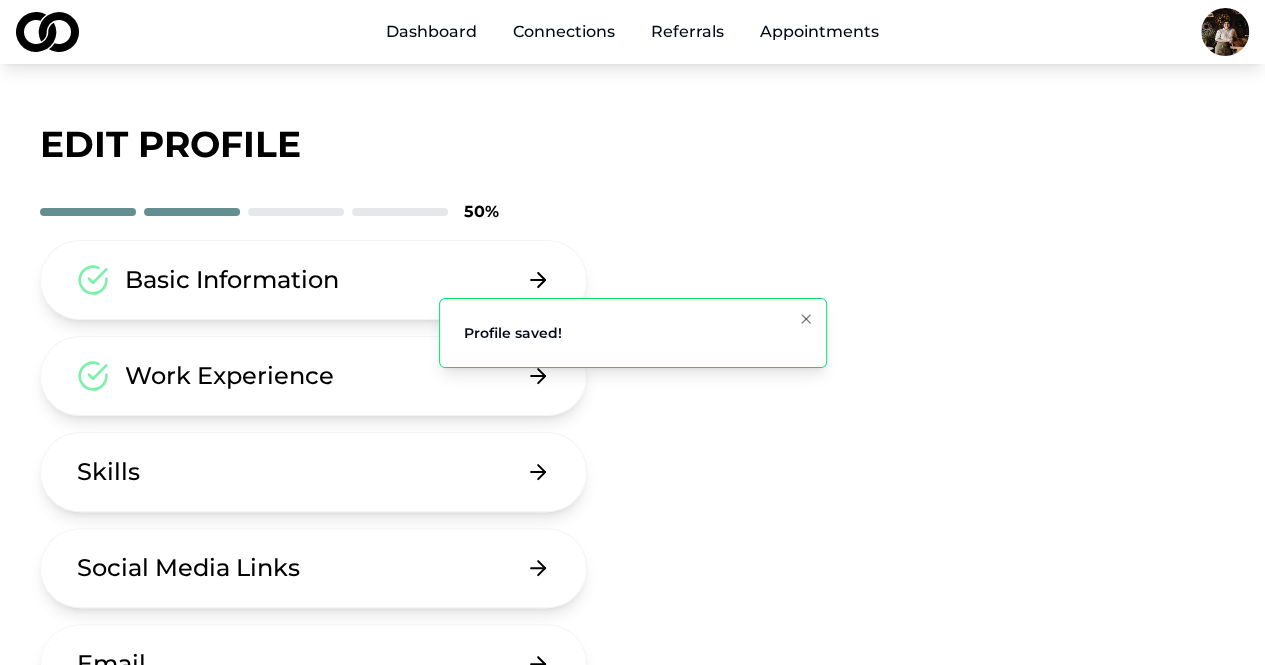 click on "Skills" at bounding box center (108, 472) 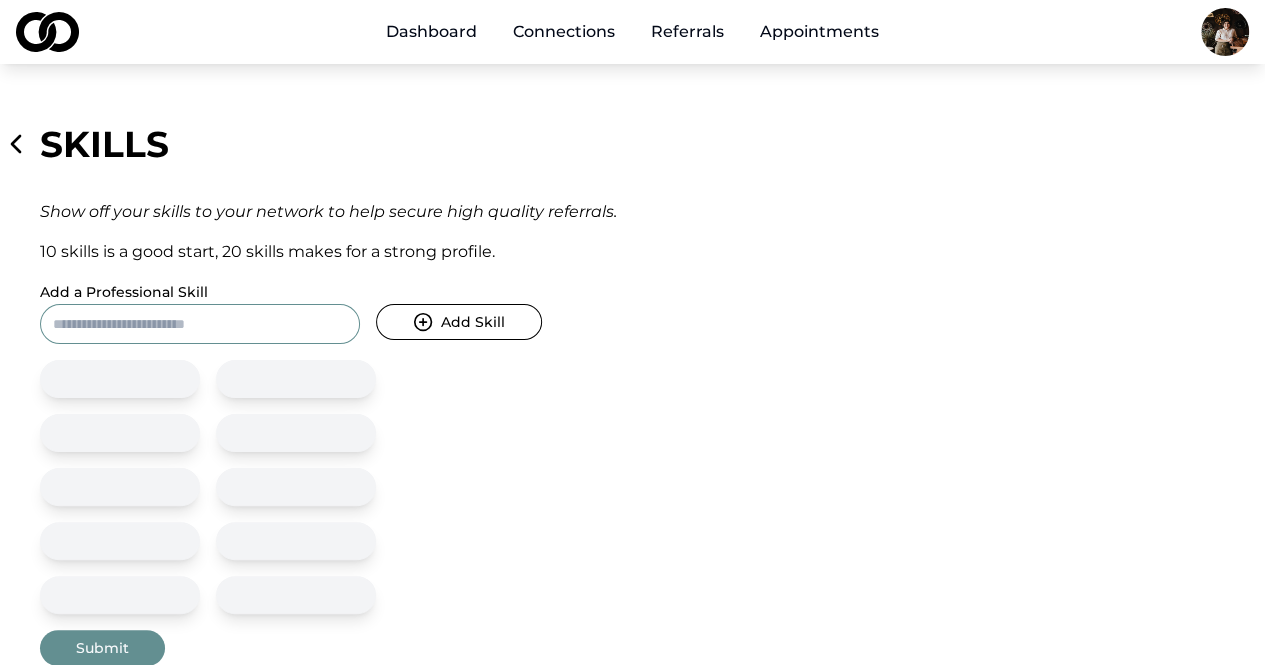 click 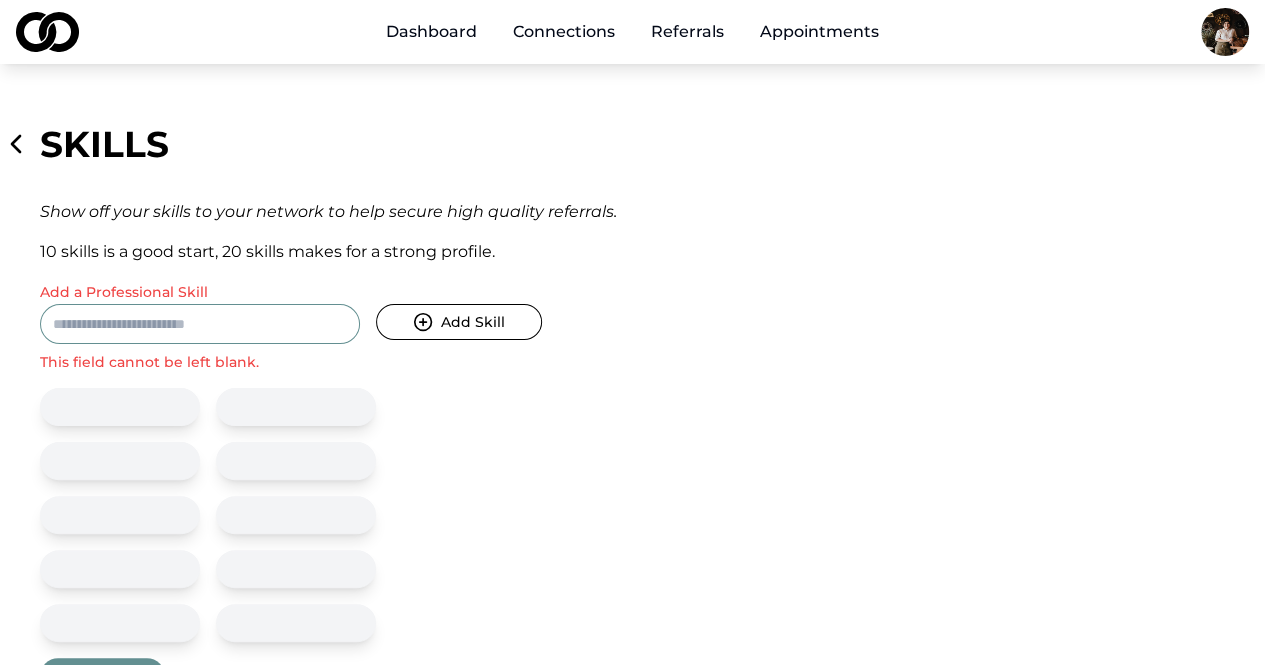 click on "Add a Professional Skill" at bounding box center [200, 324] 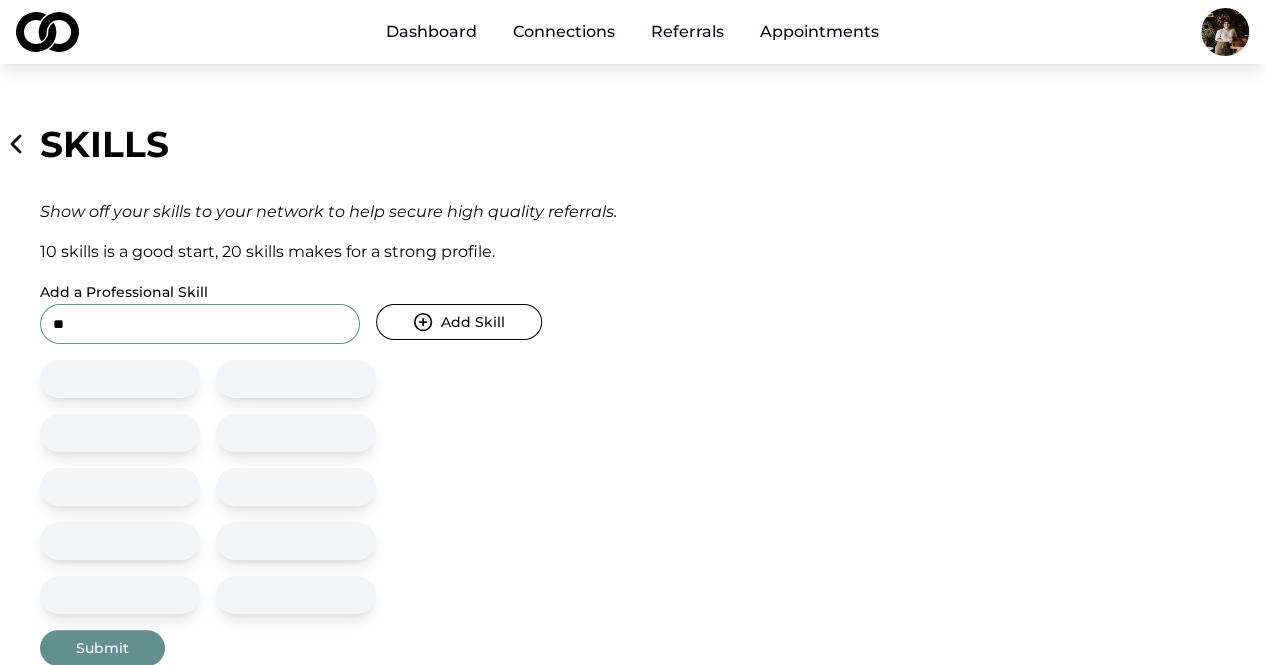type on "*" 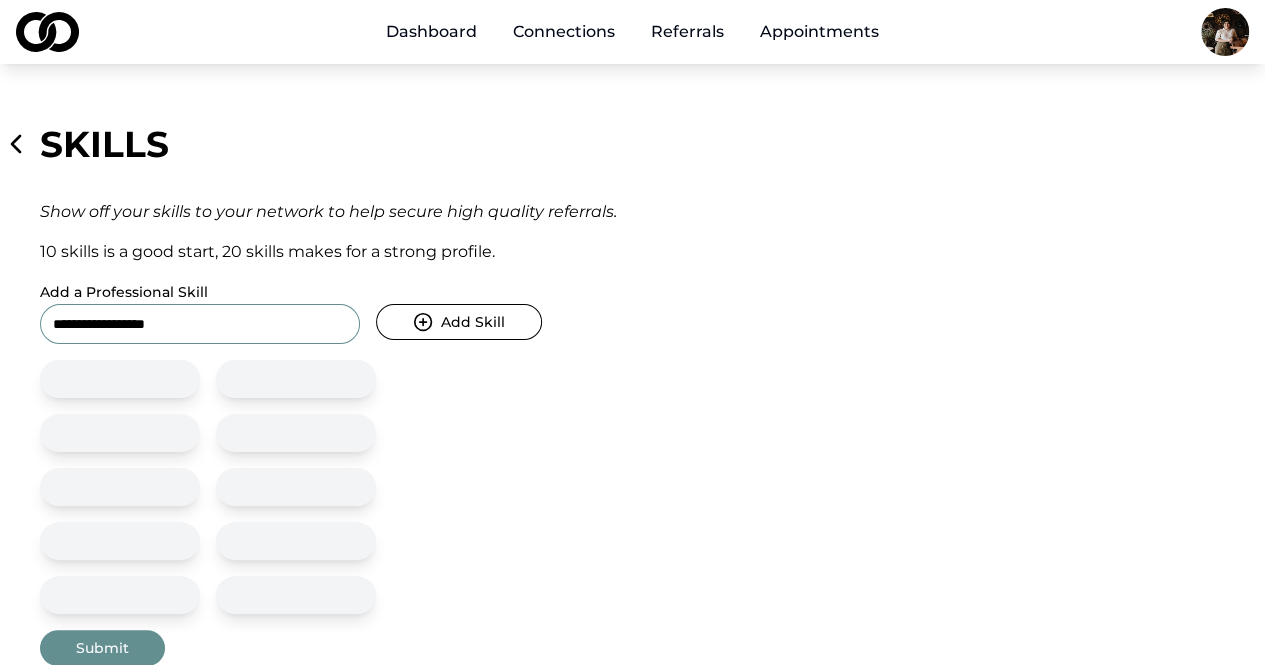 type on "**********" 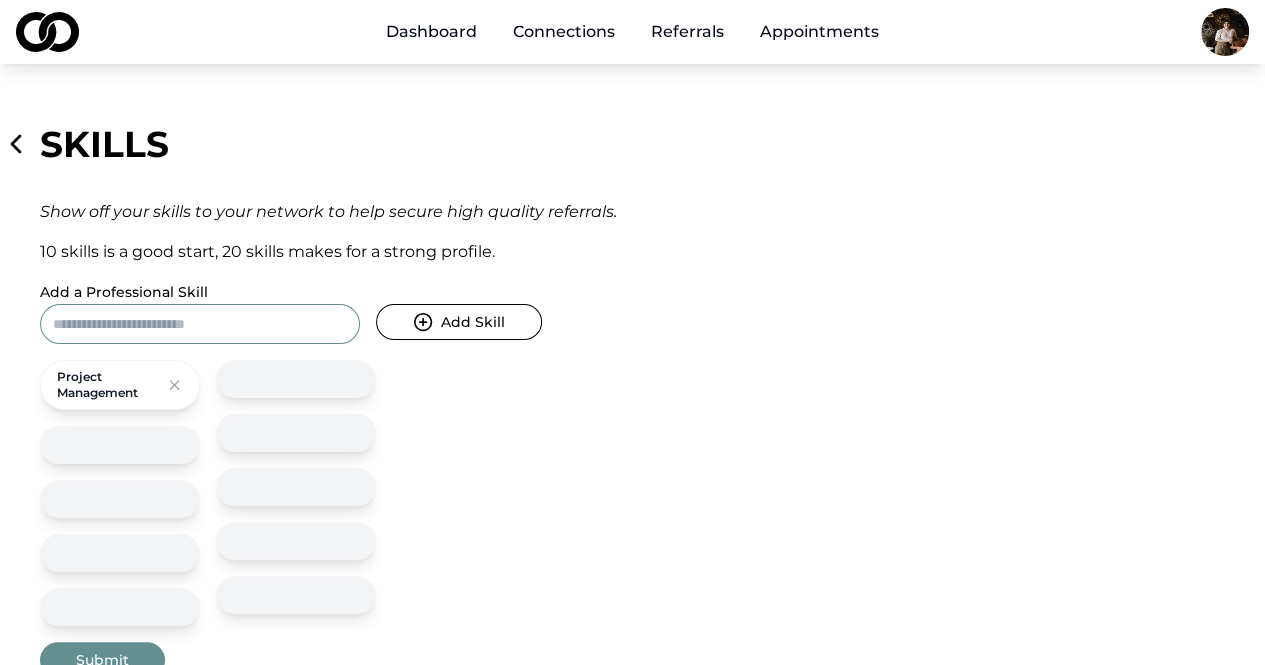 click on "Add a Professional Skill" at bounding box center (200, 324) 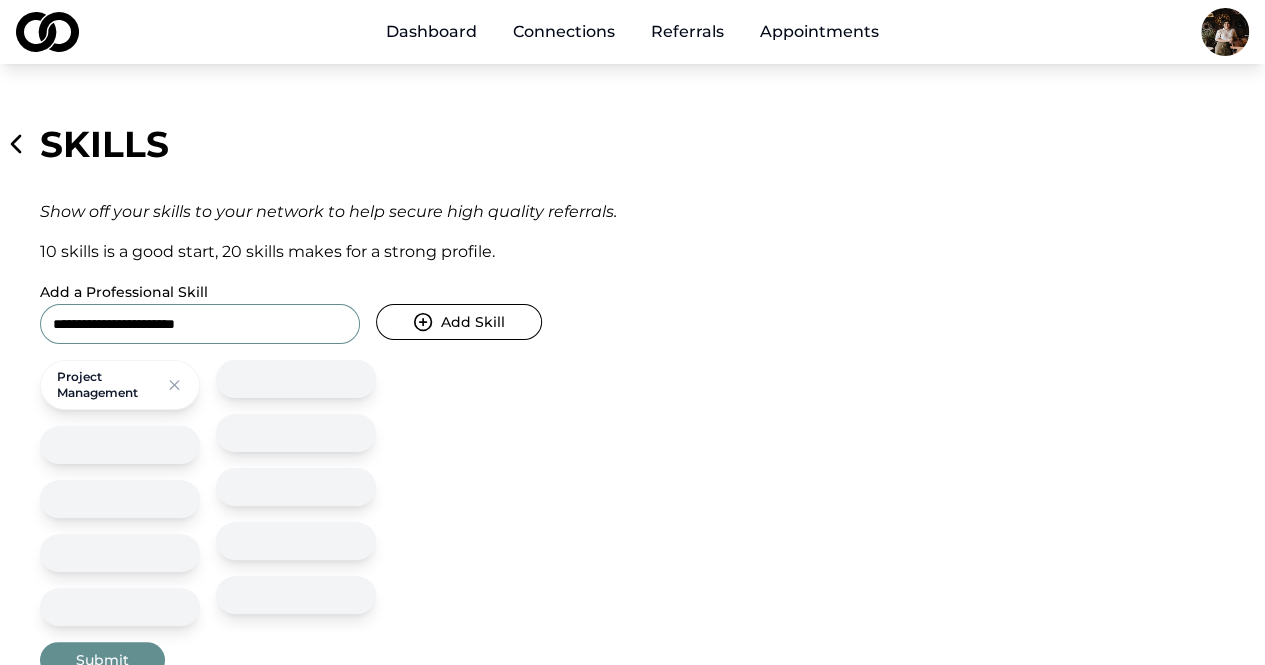 type on "**********" 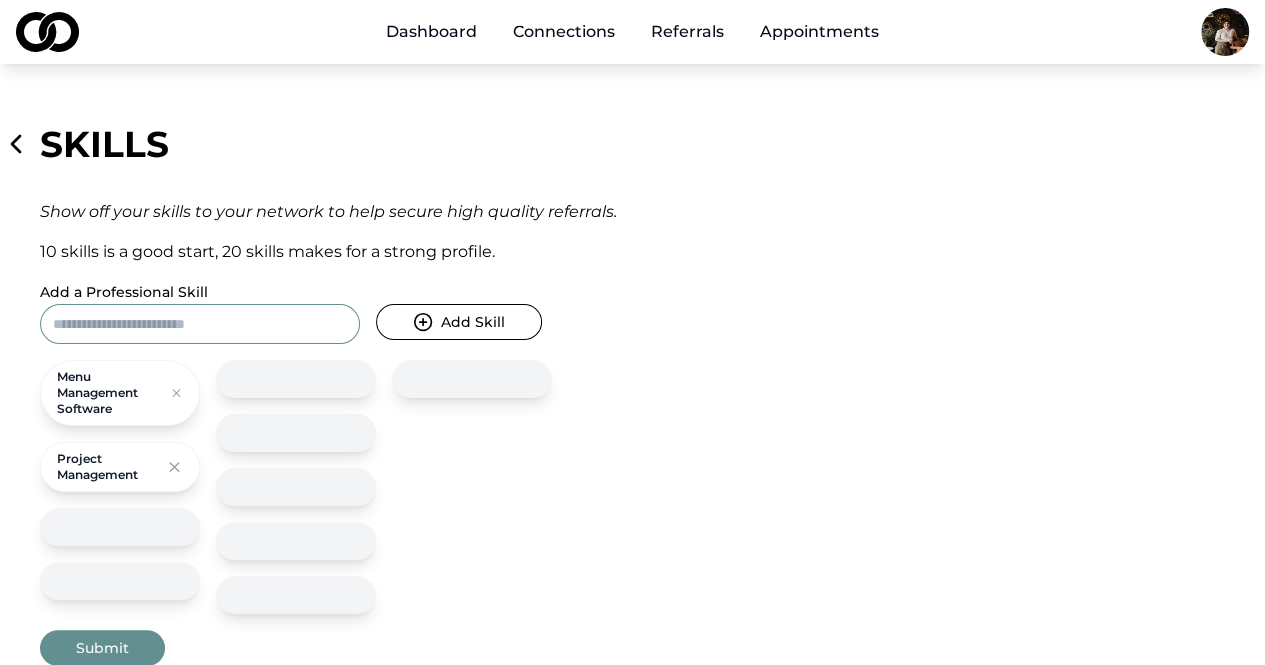 click on "Add a Professional Skill" at bounding box center (200, 324) 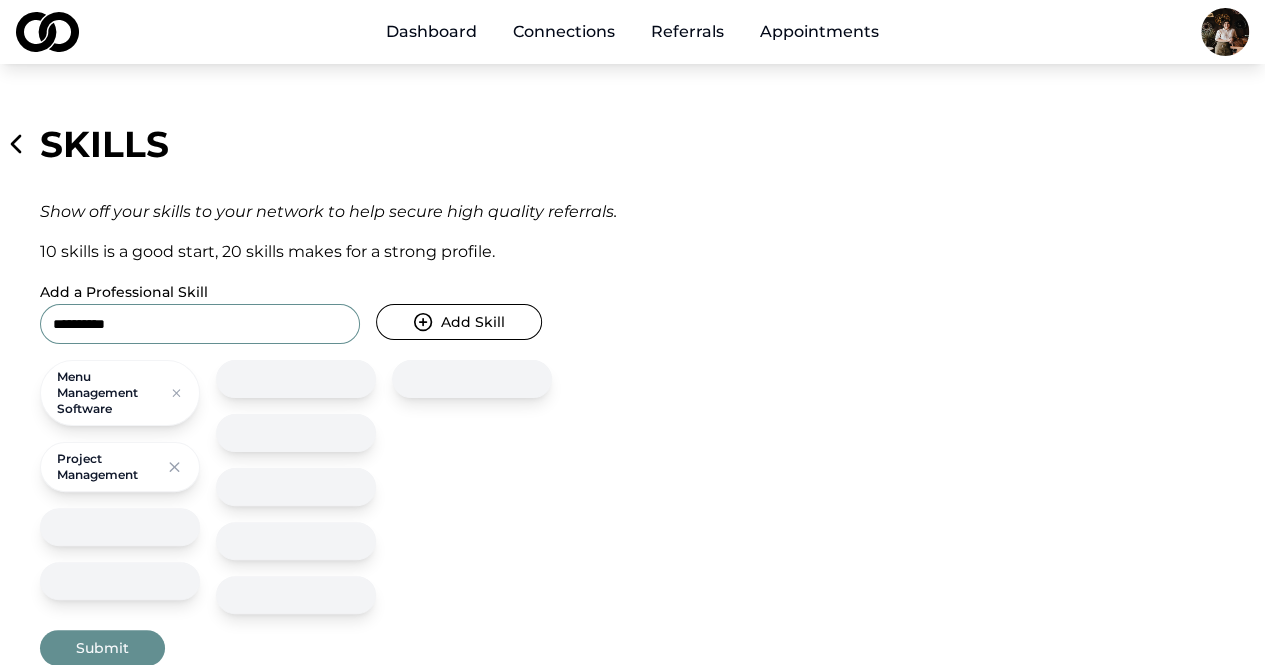 type on "**********" 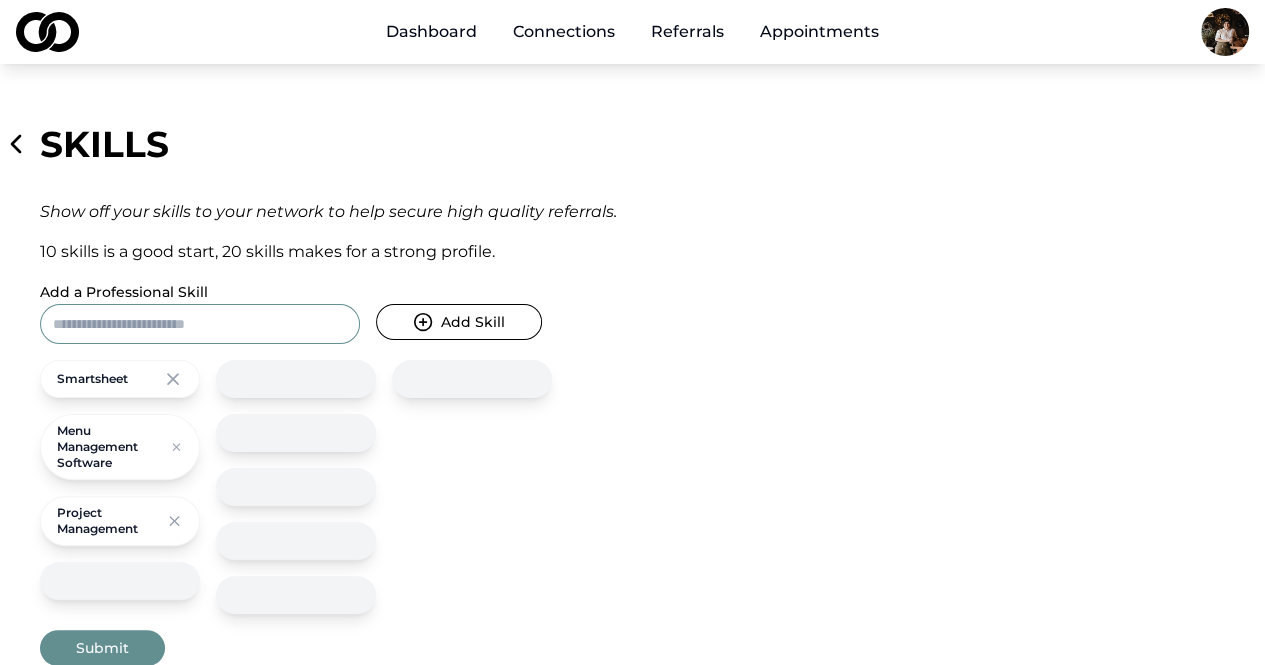 click on "Add a Professional Skill" at bounding box center [200, 324] 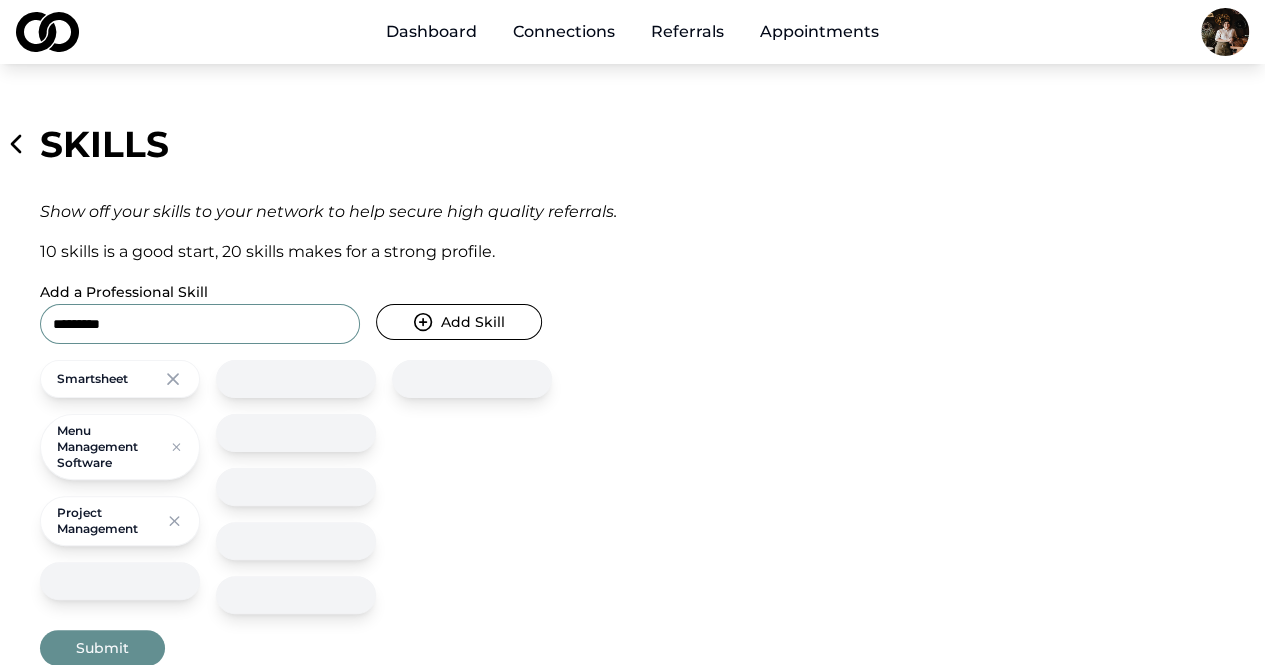 type on "*********" 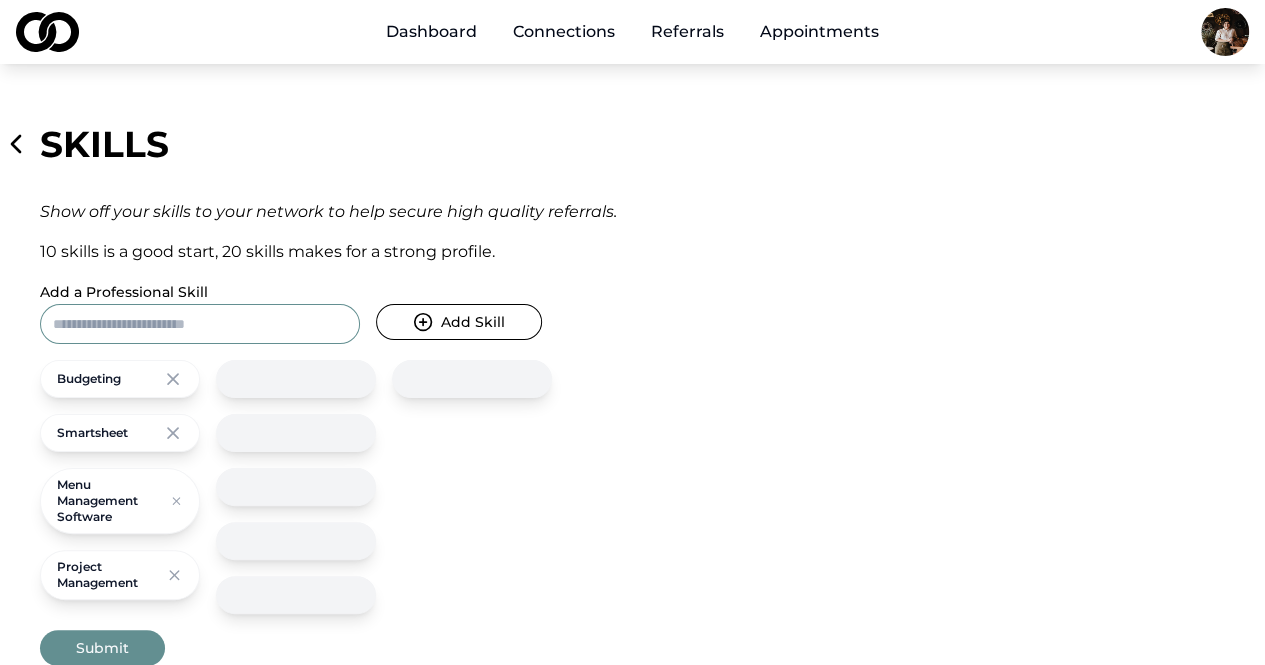 type 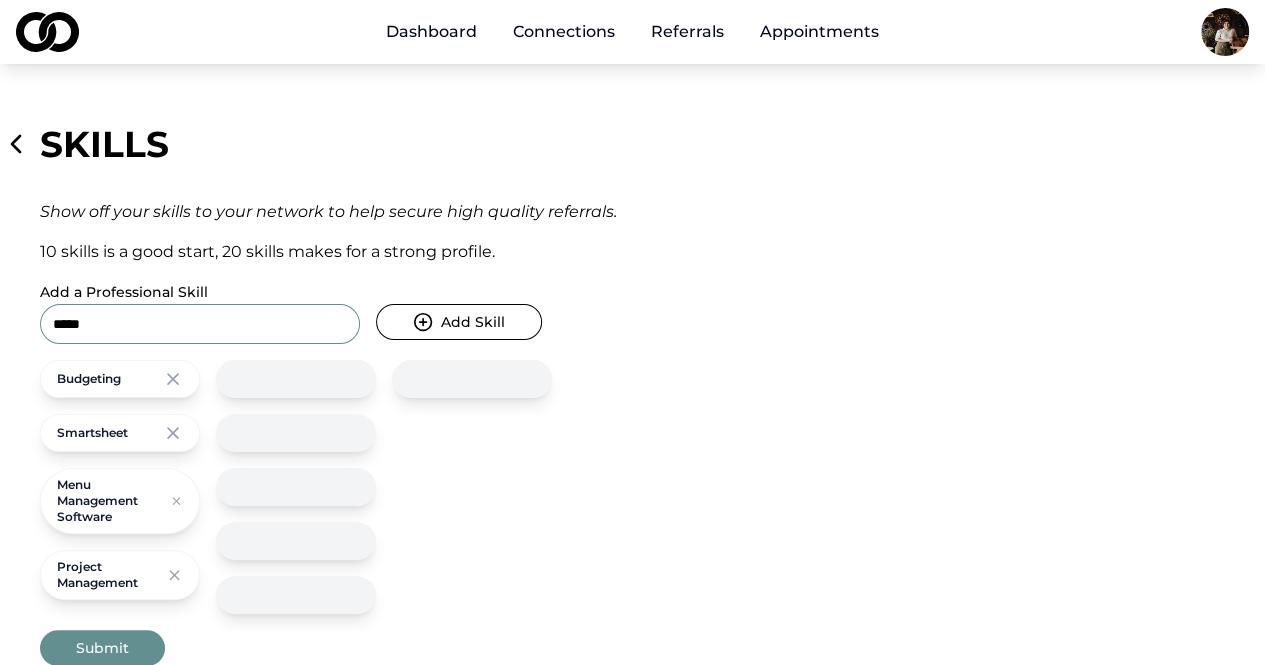 type on "*****" 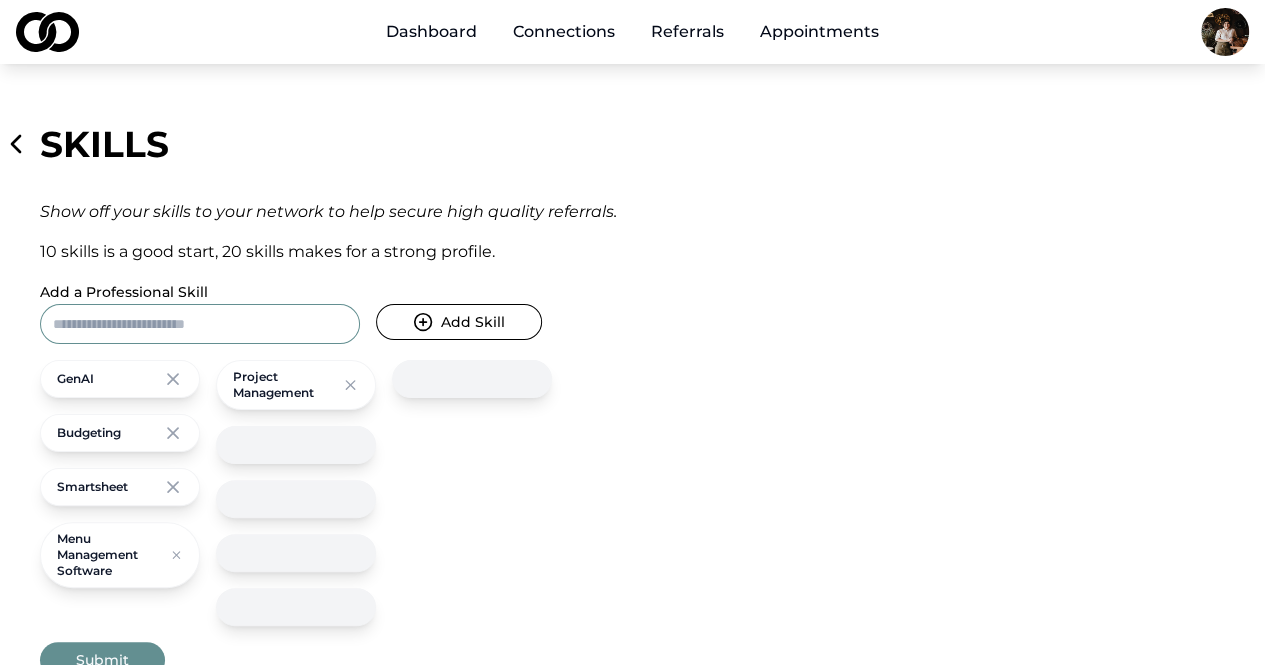 click on "Add a Professional Skill" at bounding box center [200, 324] 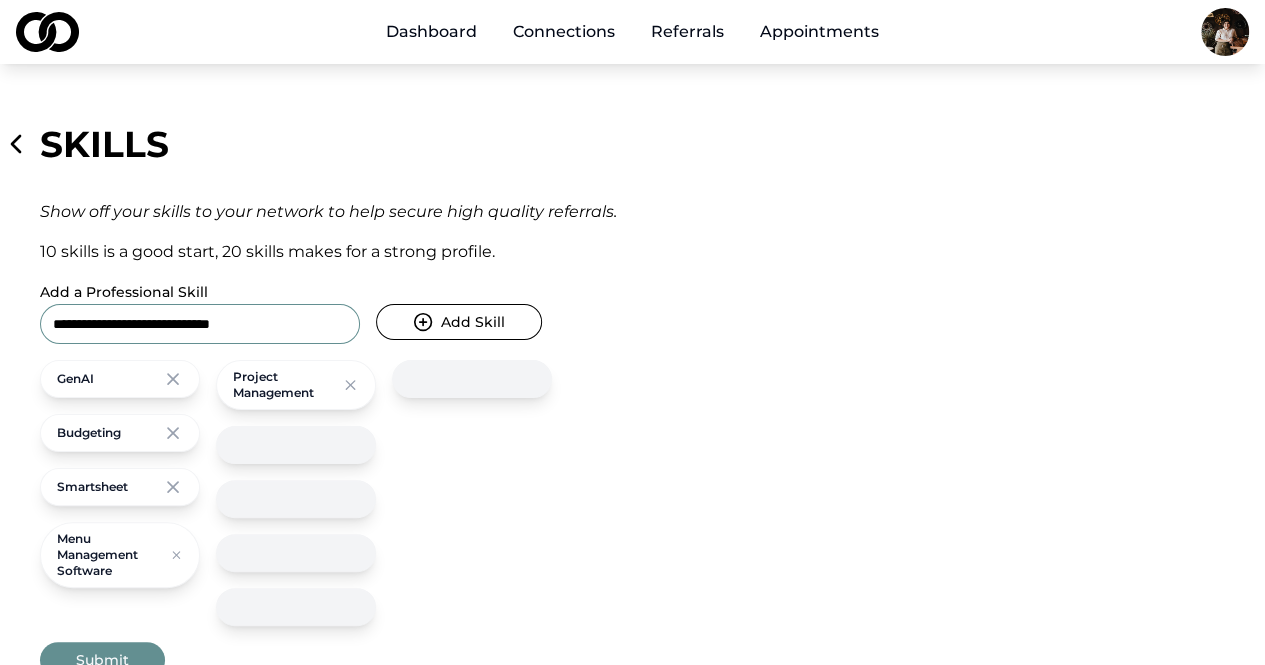 type on "**********" 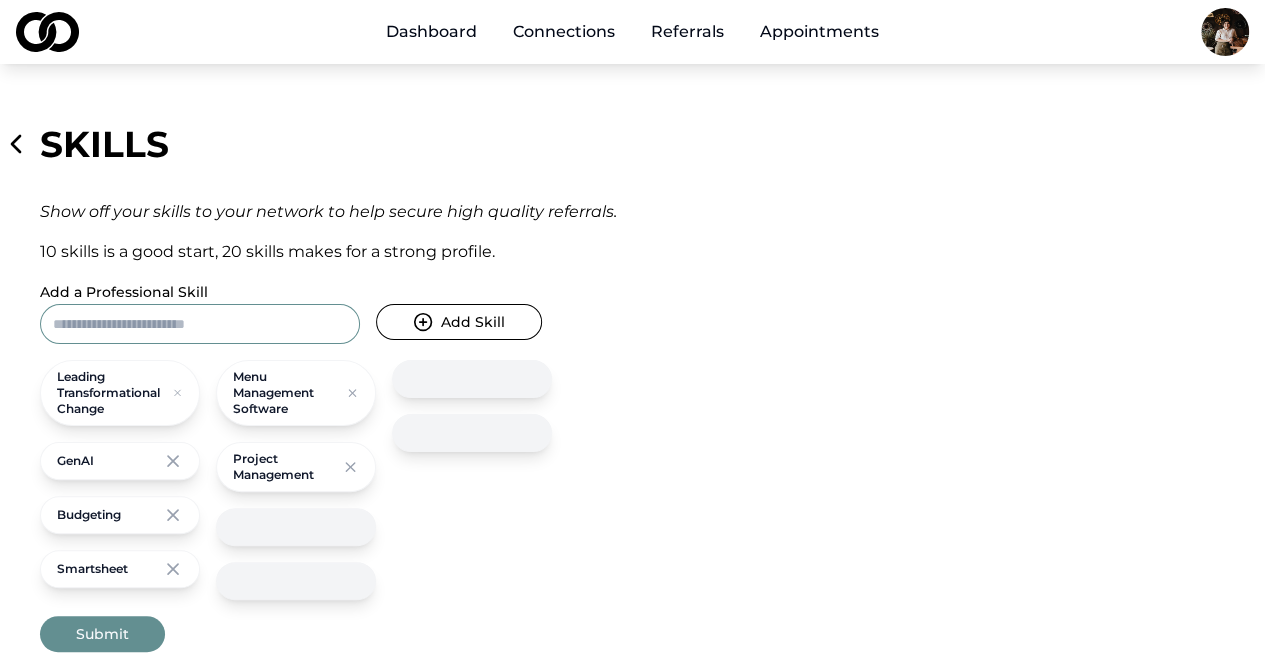 click on "Add a Professional Skill" at bounding box center (200, 324) 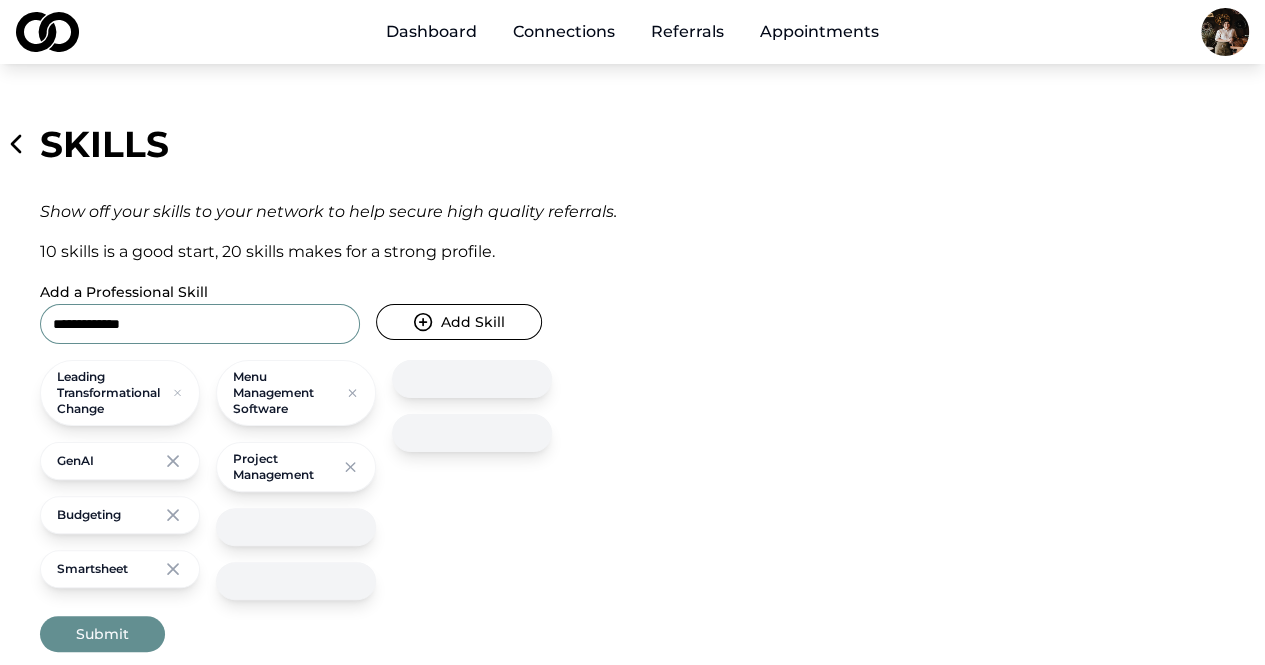 type on "**********" 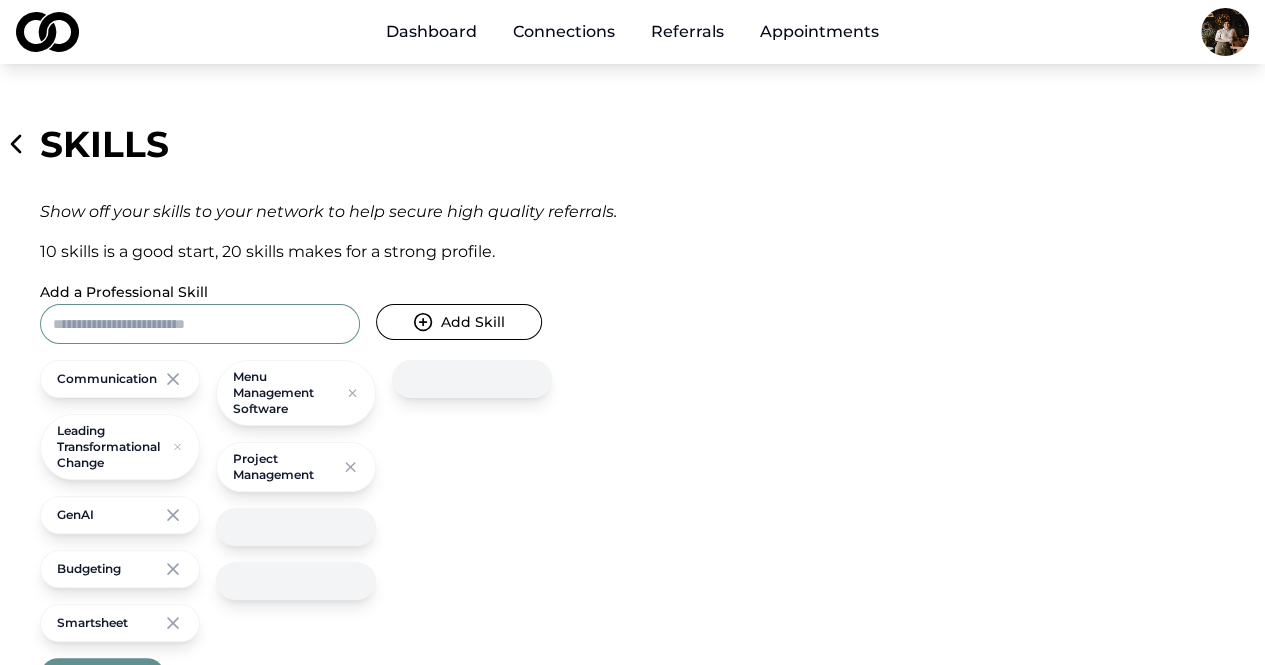 click on "Add a Professional Skill" at bounding box center (200, 324) 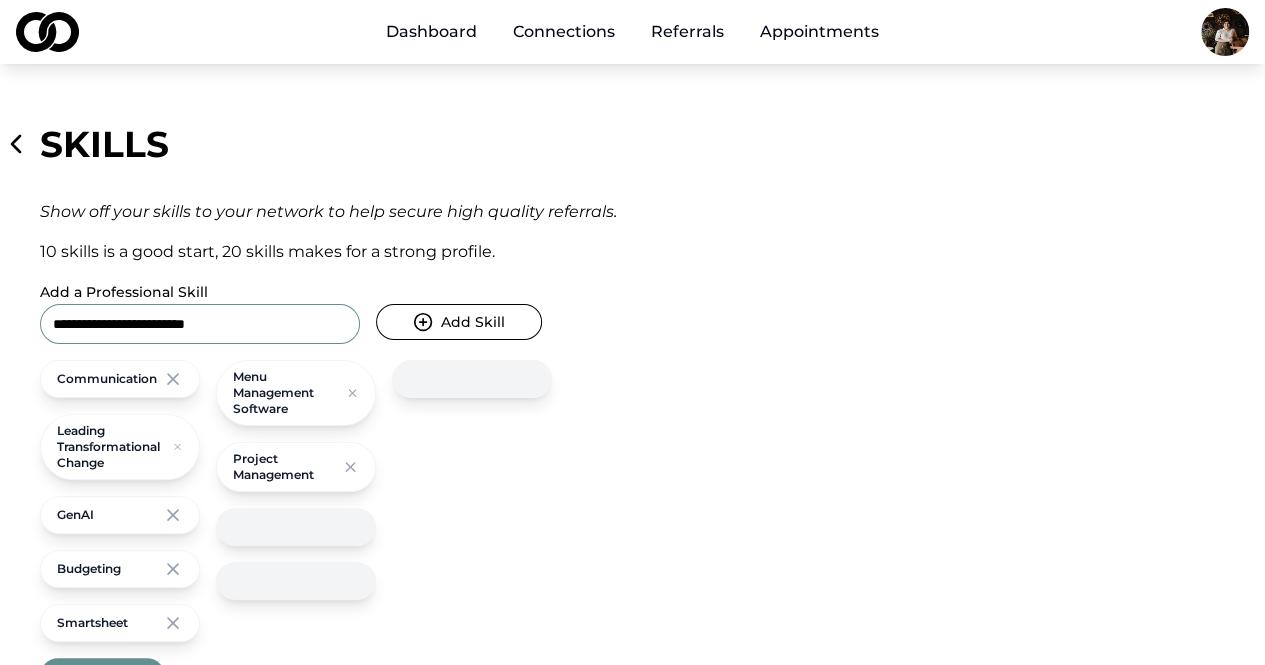 type on "**********" 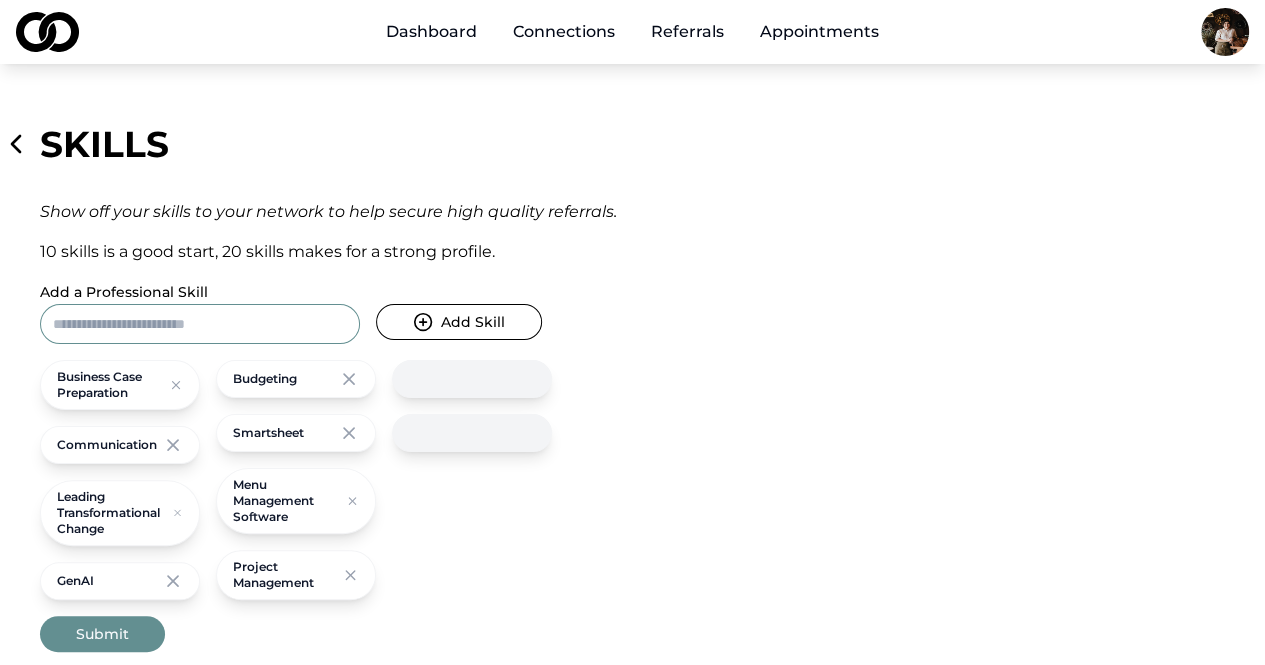 click on "Add a Professional Skill" at bounding box center (200, 324) 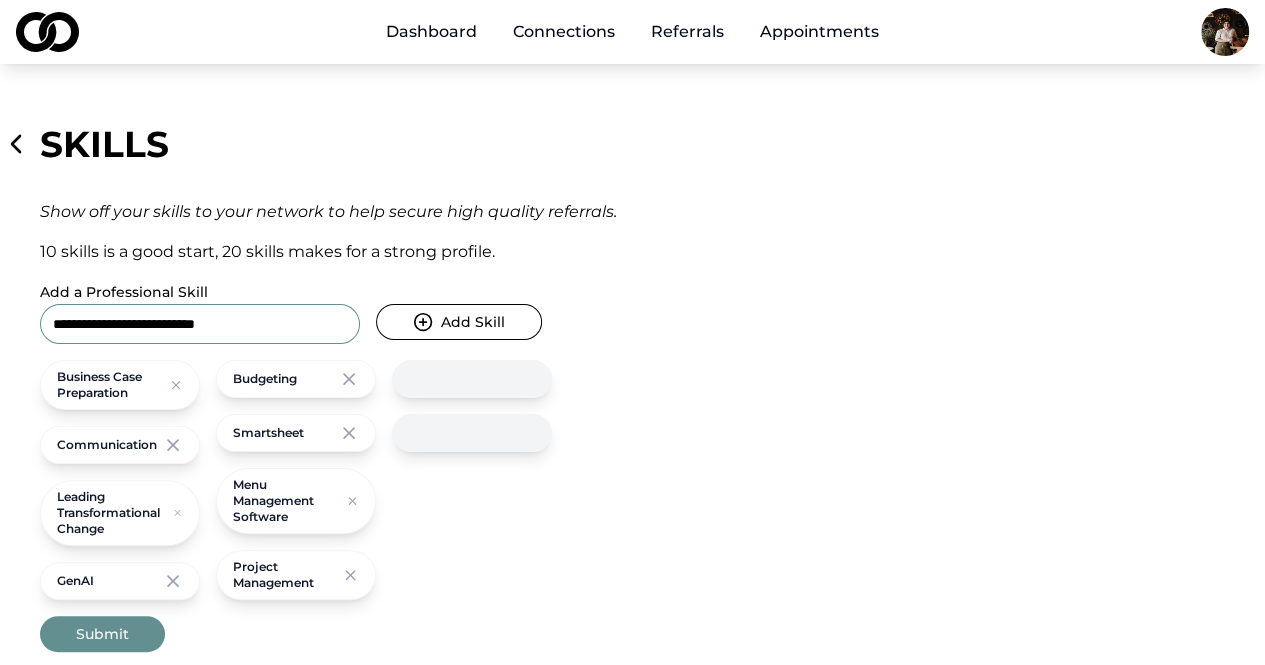 type on "**********" 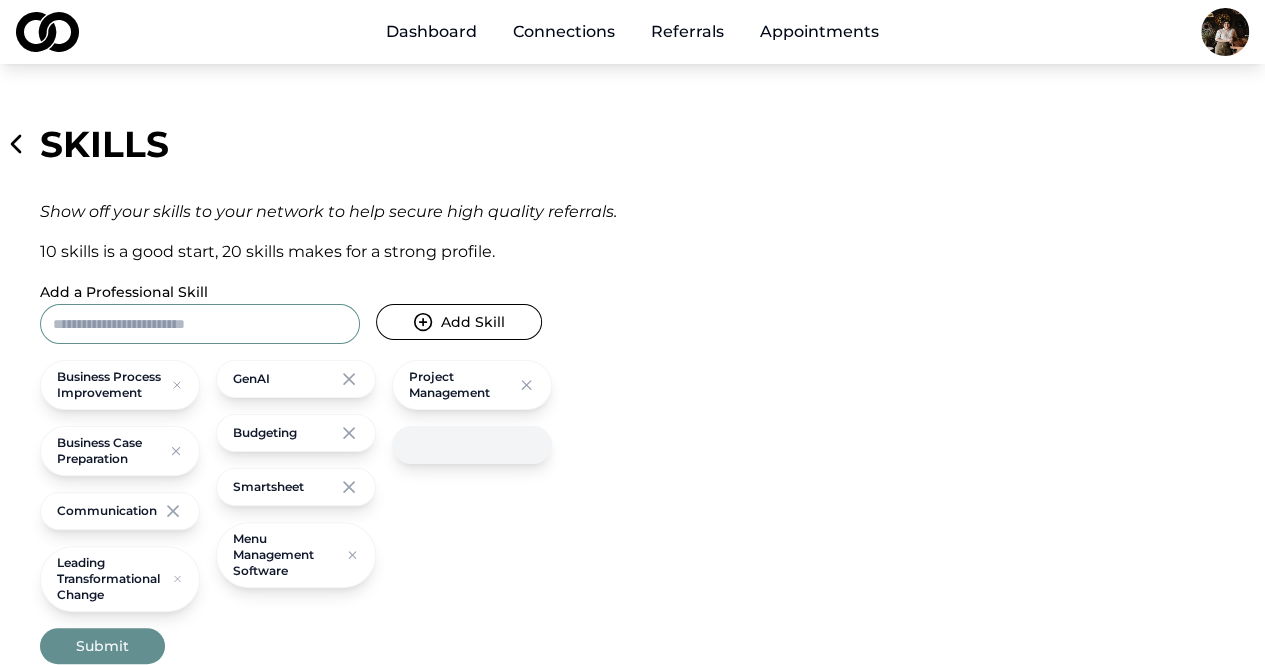 click on "Add a Professional Skill" at bounding box center (200, 324) 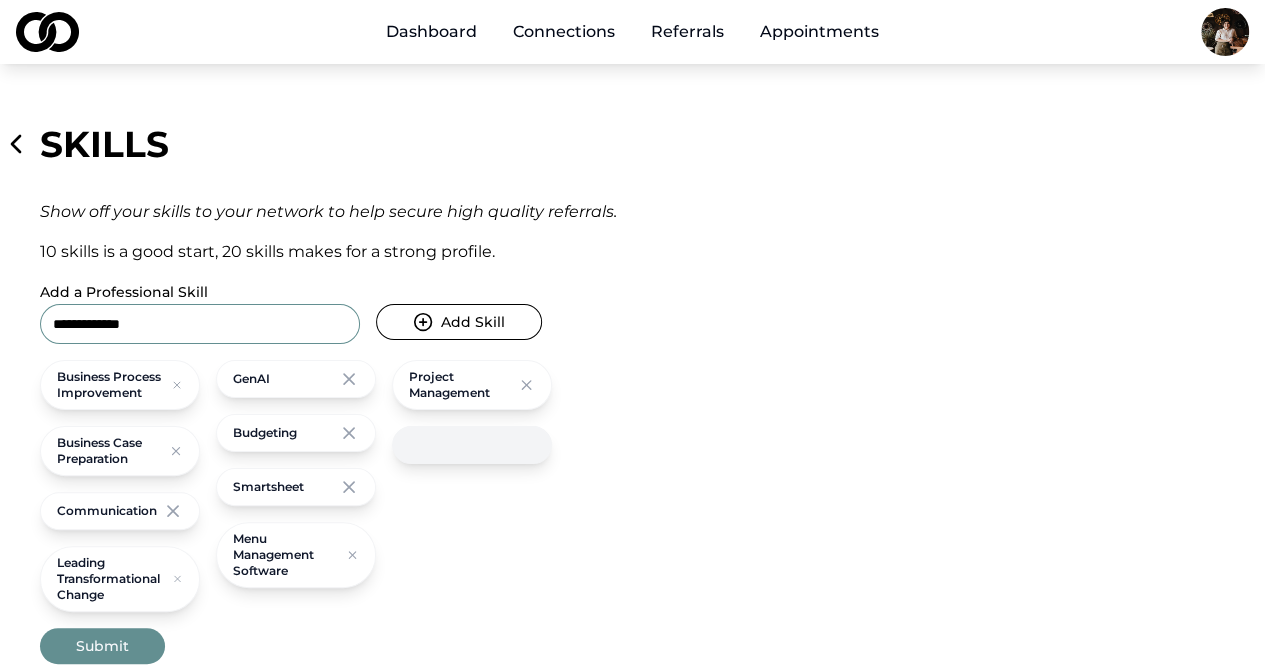 type on "**********" 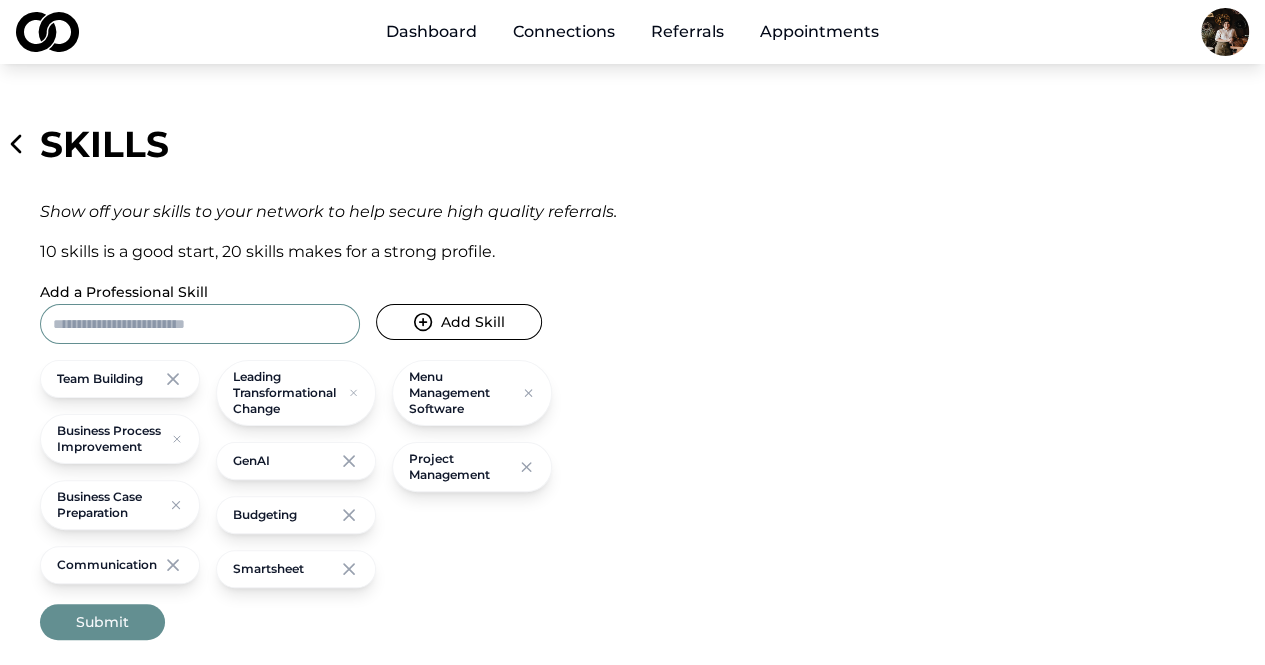 click on "Add a Professional Skill" at bounding box center (200, 324) 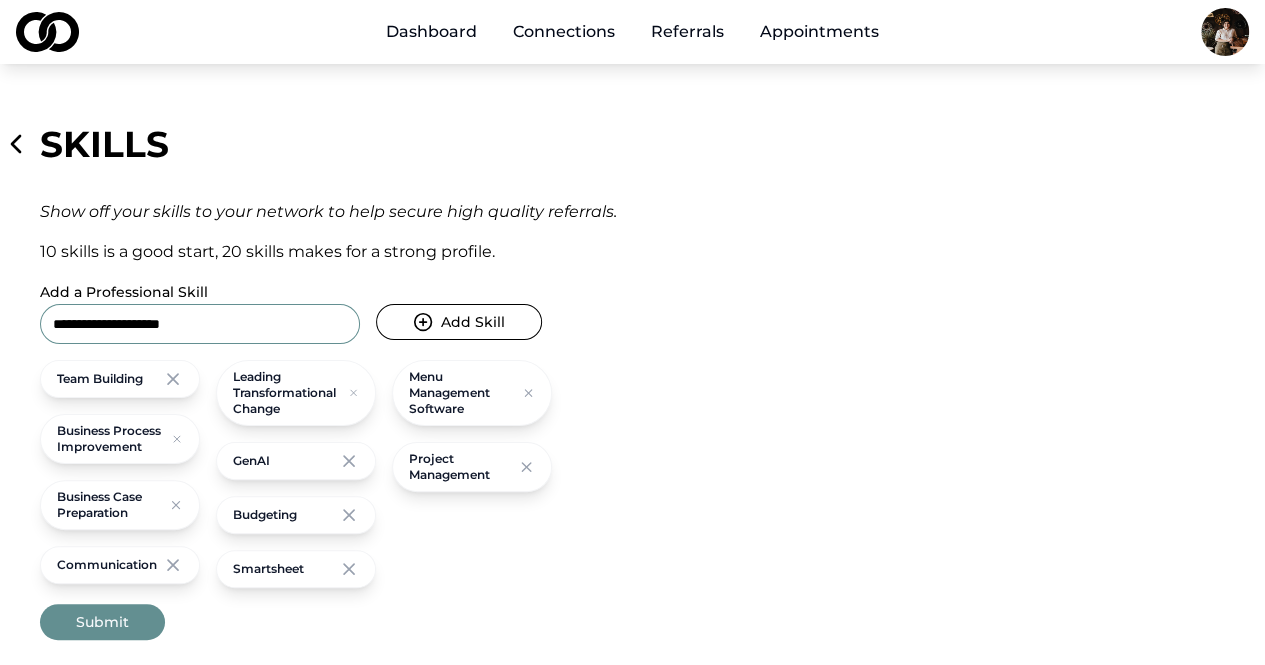 type on "**********" 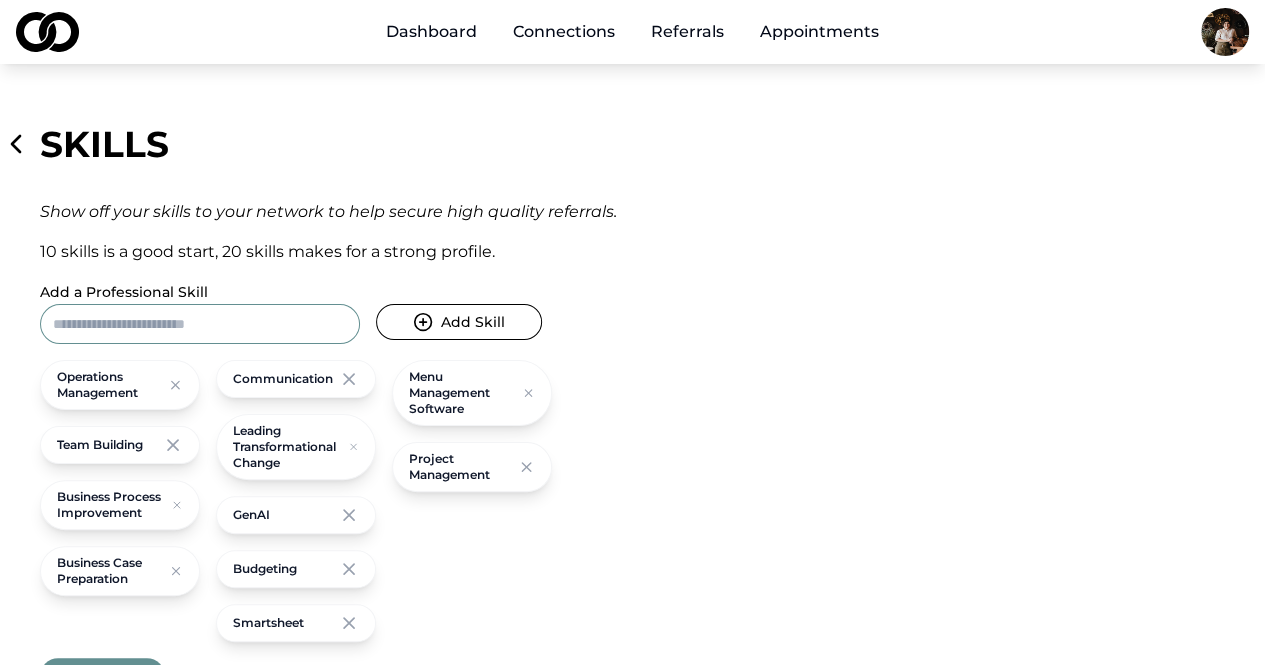 click on "Add a Professional Skill" at bounding box center (200, 324) 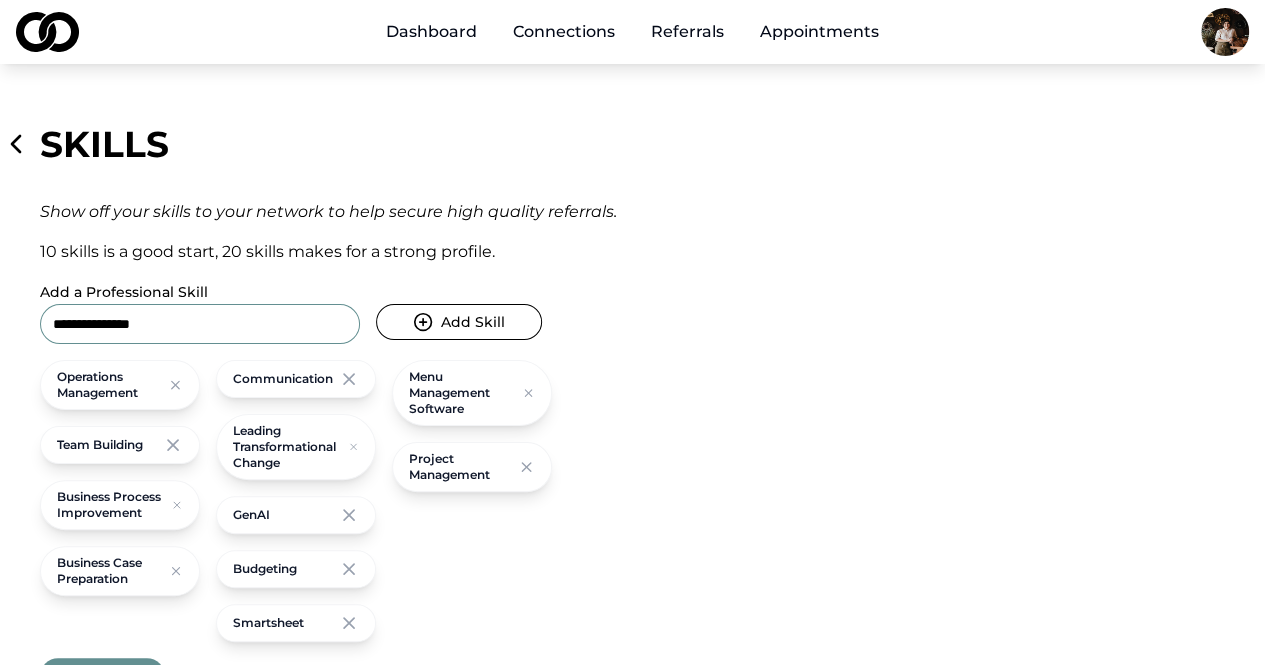 type on "**********" 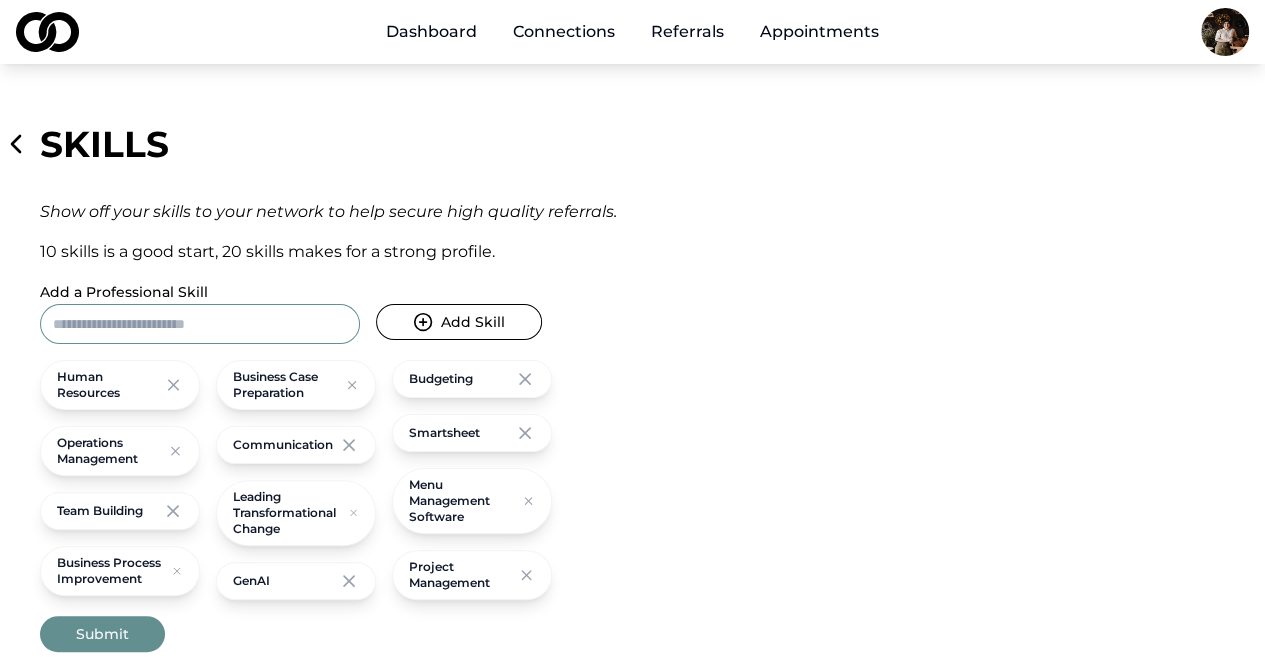 click on "Add a Professional Skill" at bounding box center (200, 324) 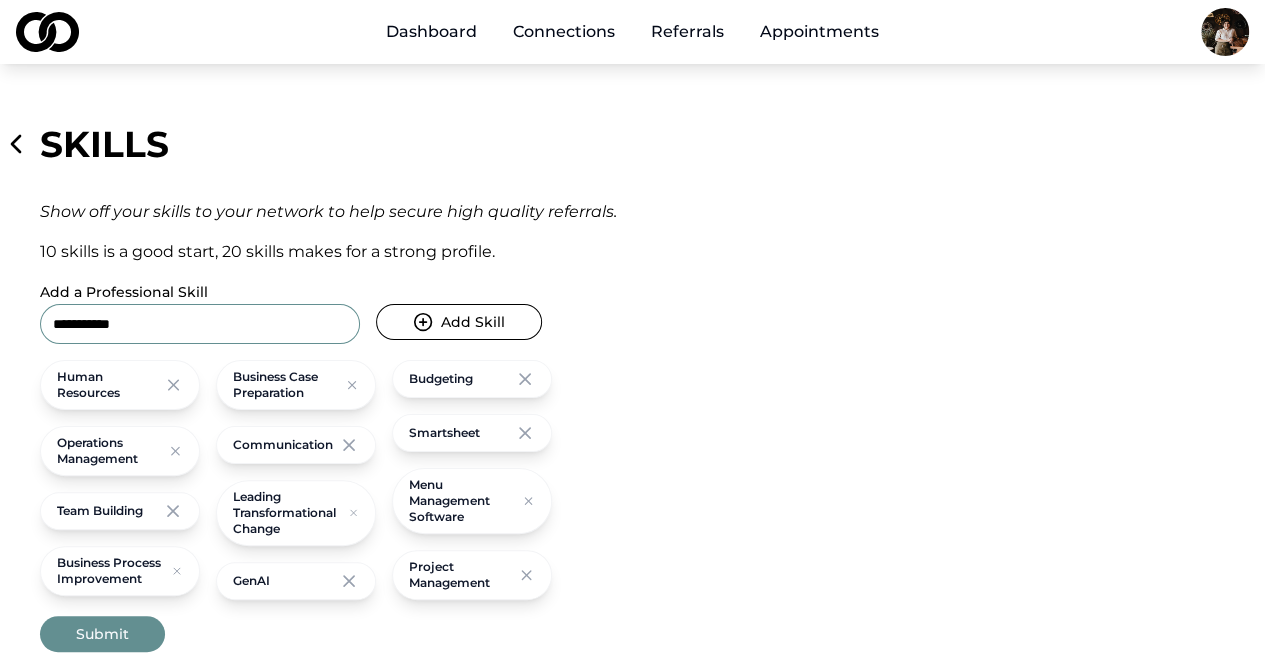 type on "**********" 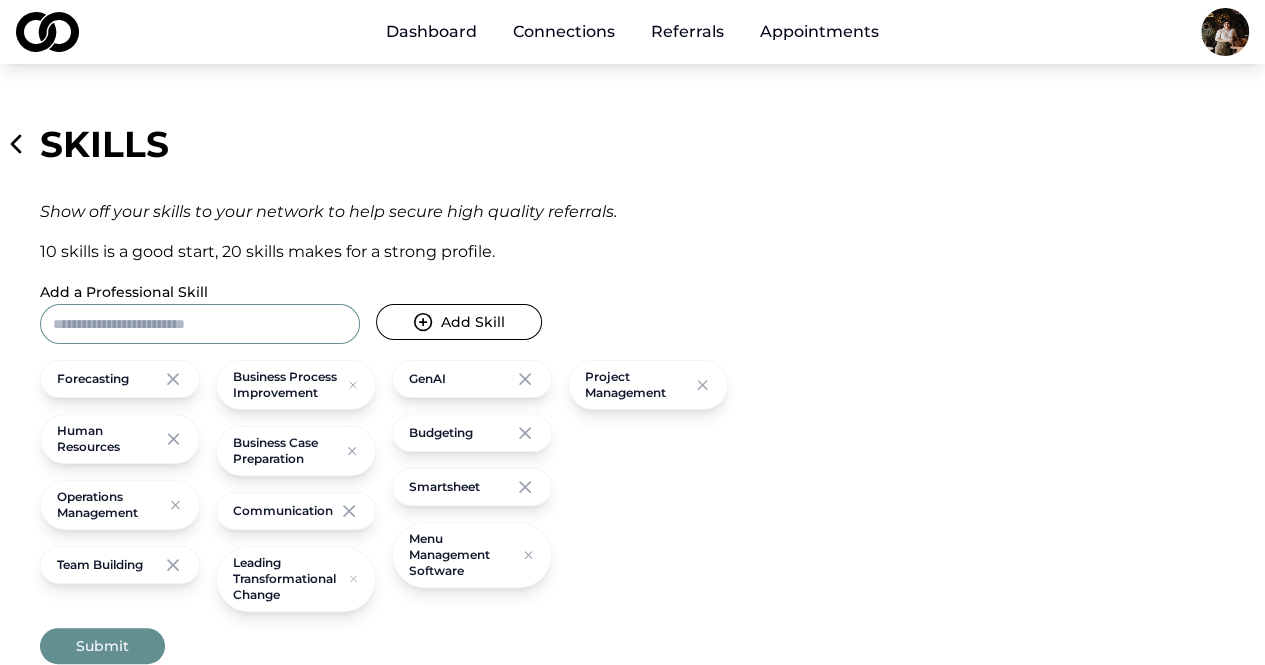 click on "Add a Professional Skill" at bounding box center (200, 324) 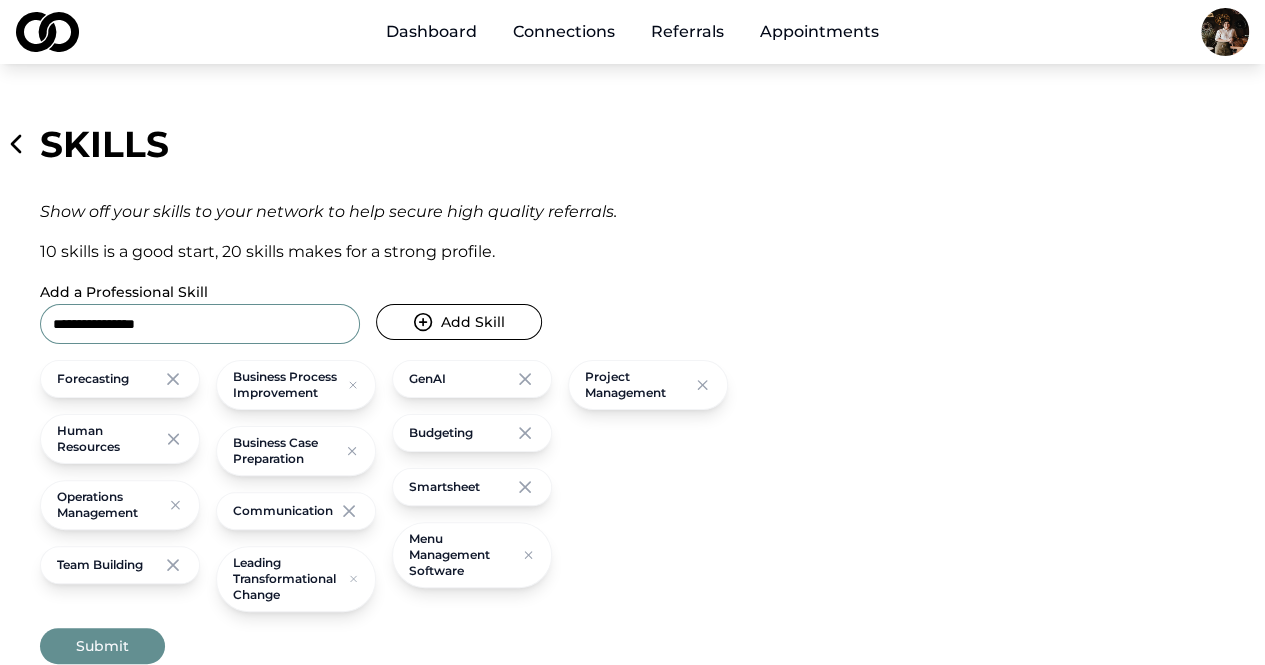 type on "**********" 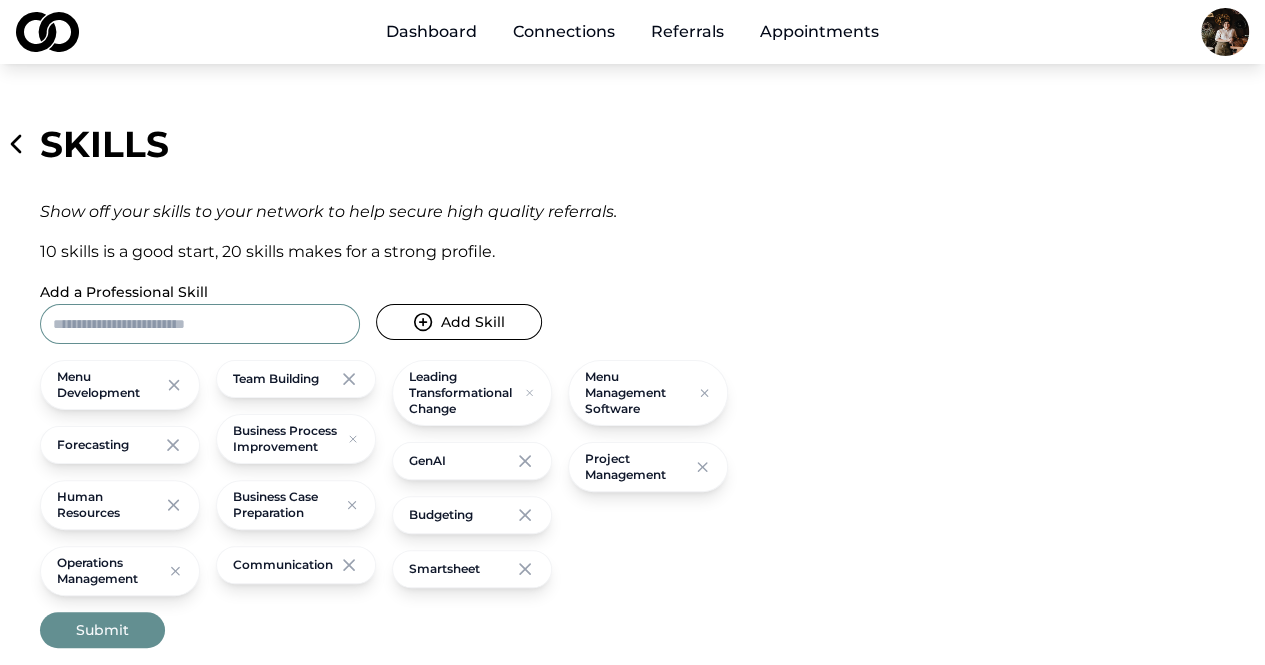 click on "Add a Professional Skill" at bounding box center (200, 324) 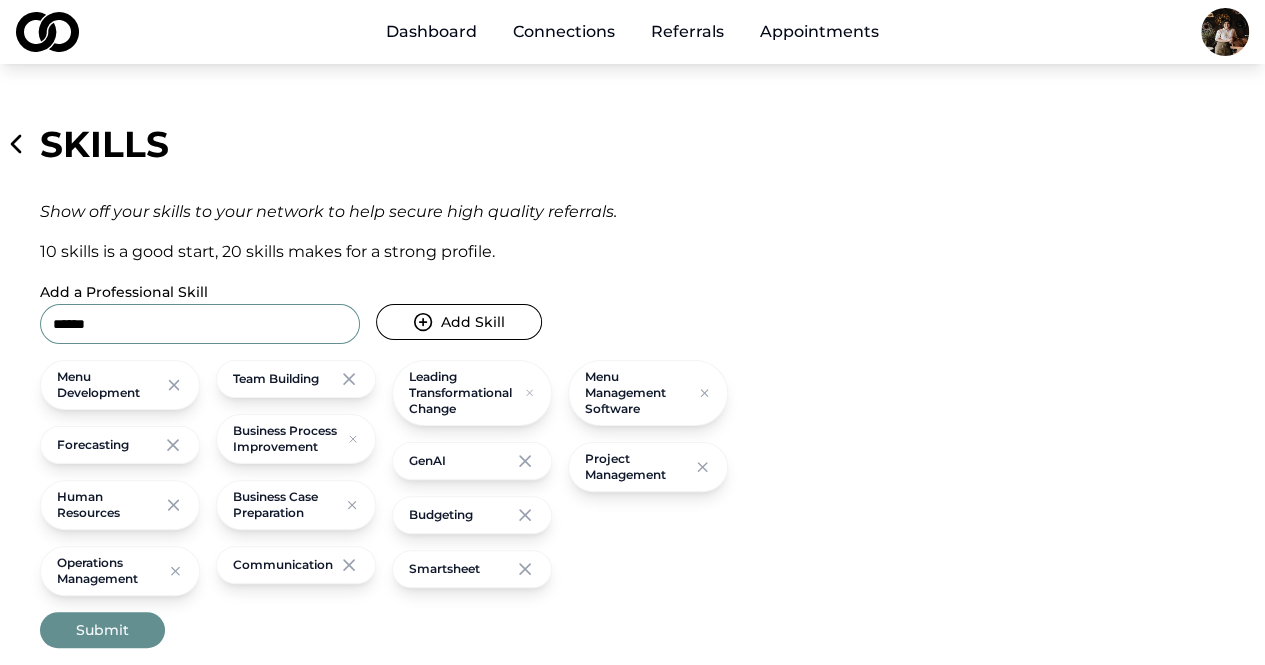 type on "******" 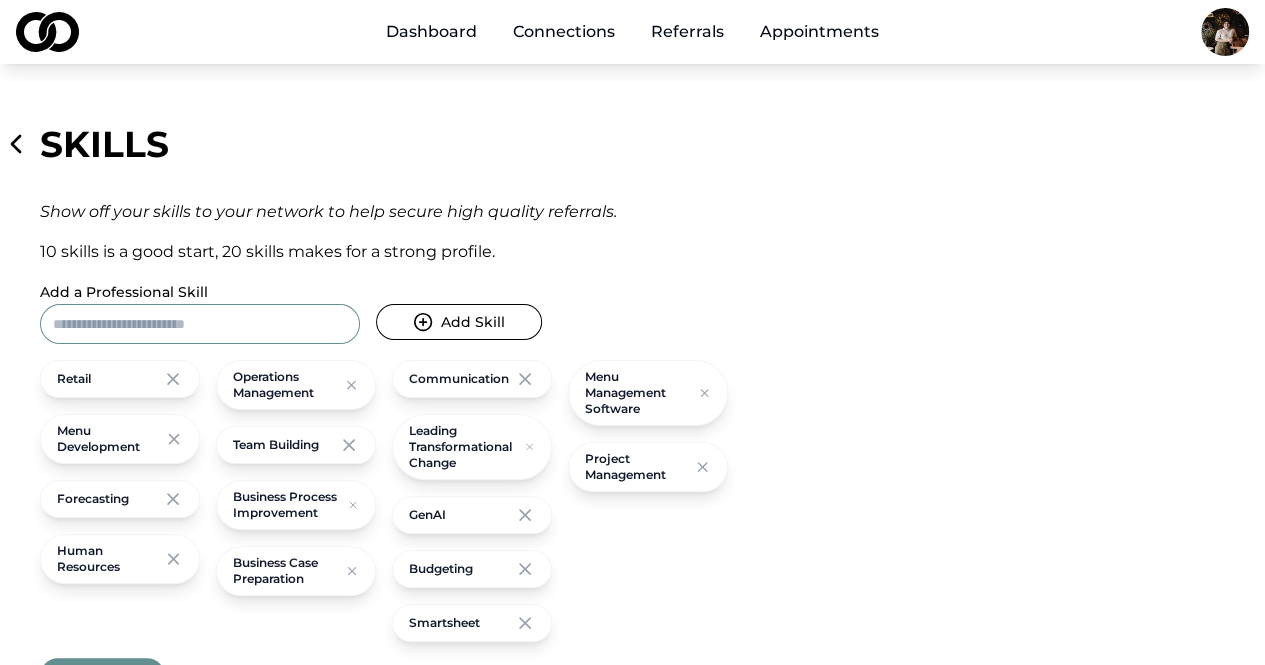 click on "Add a Professional Skill" at bounding box center (200, 324) 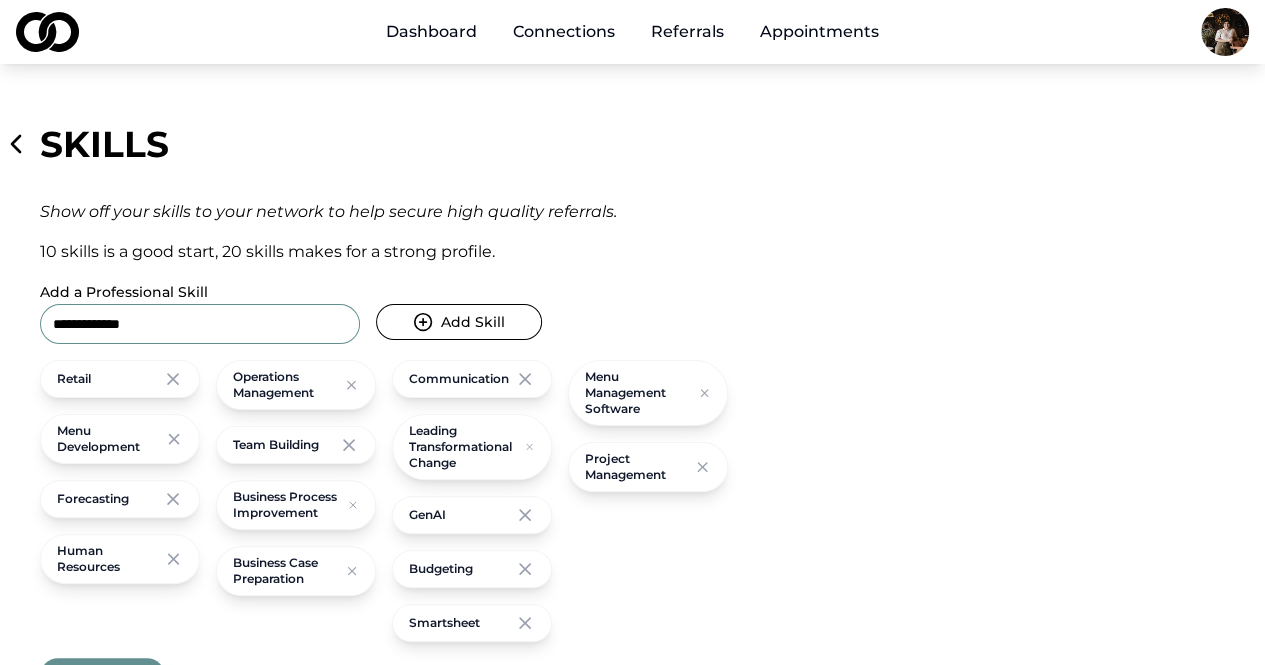 type on "**********" 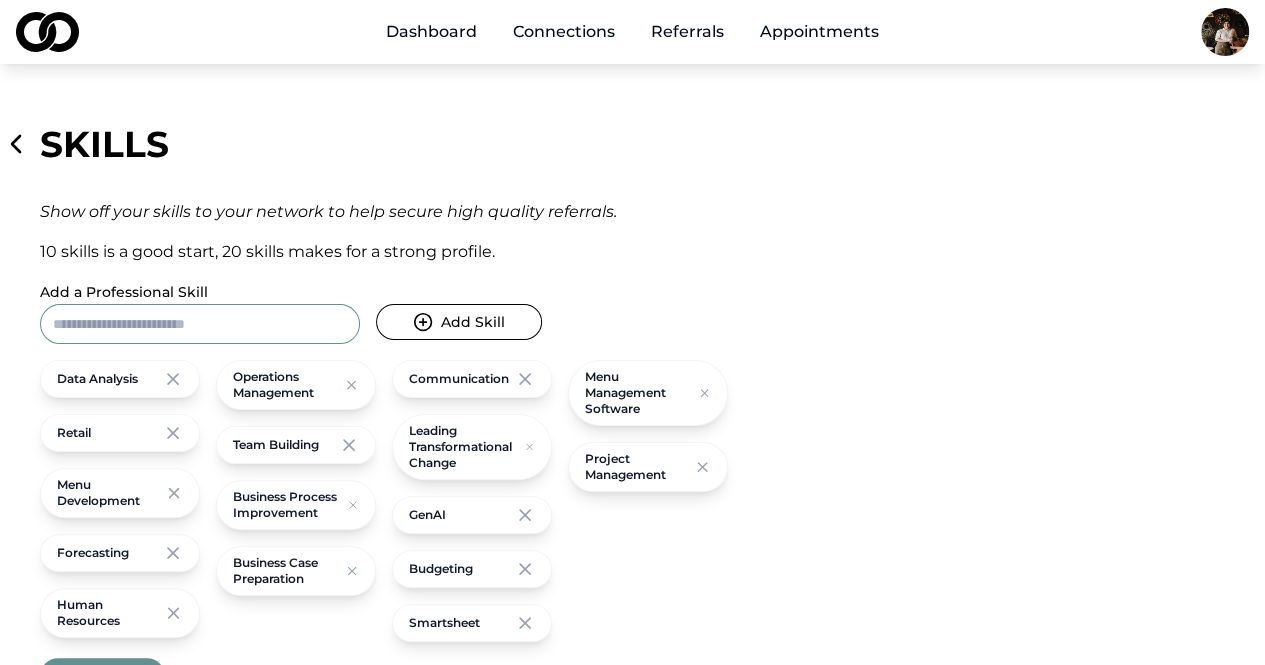 click on "Add a Professional Skill" at bounding box center (200, 324) 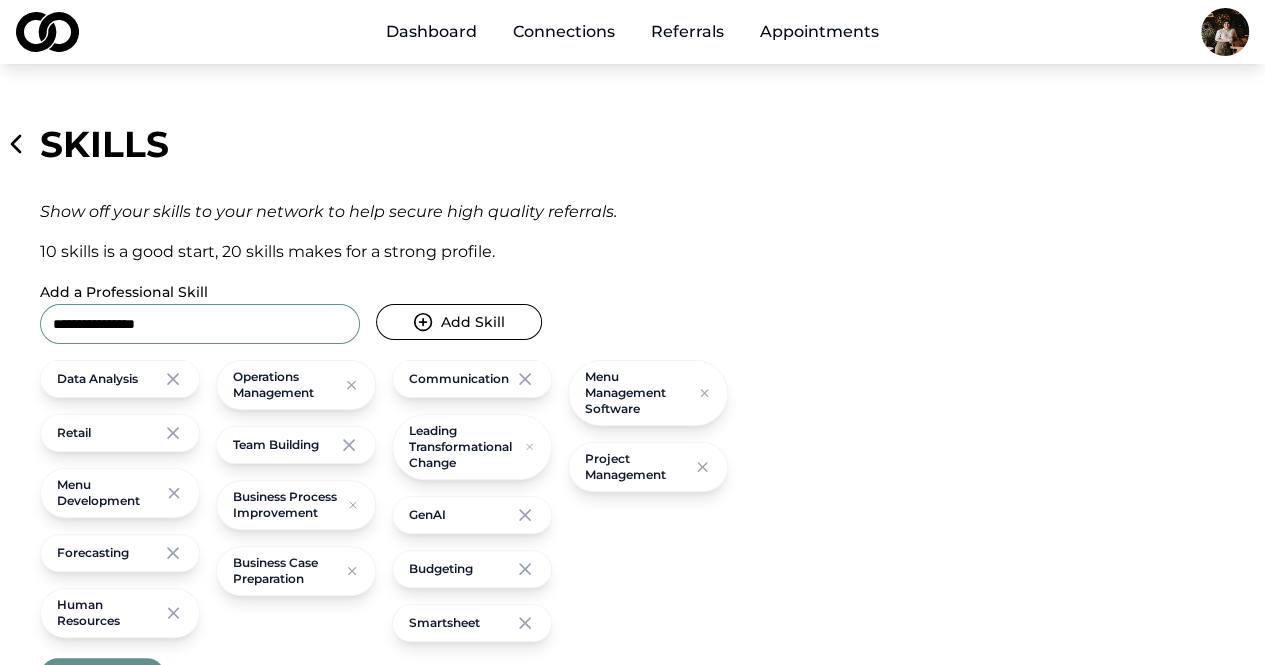 type on "**********" 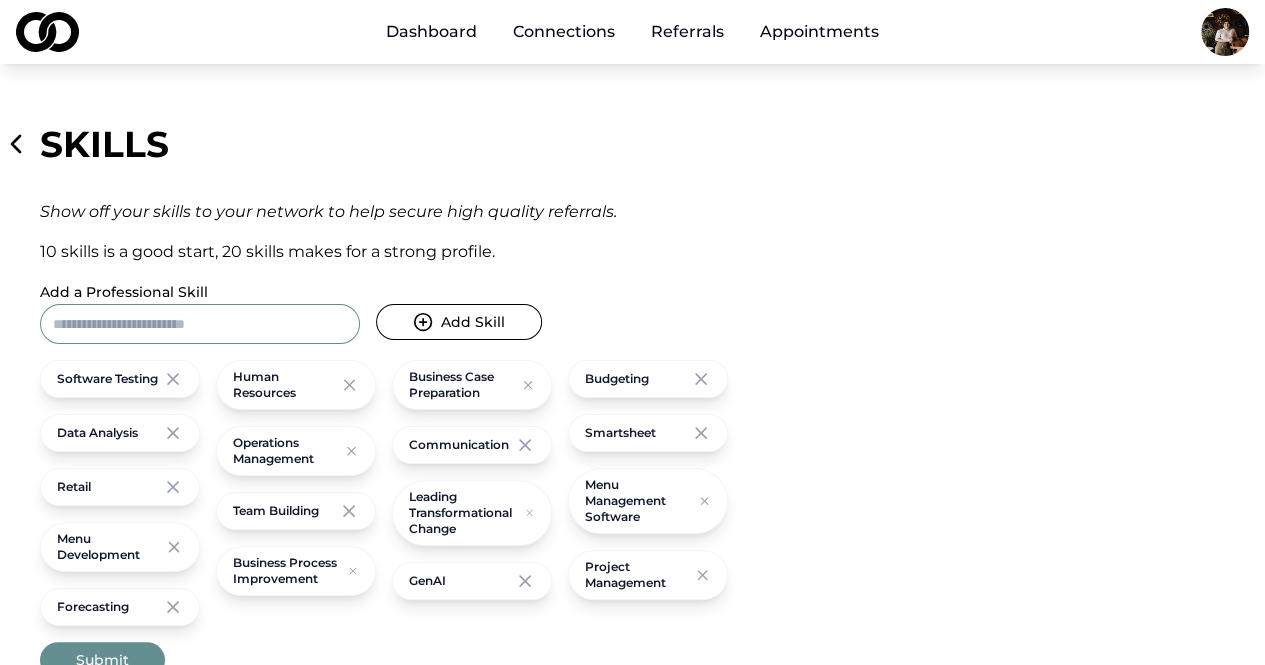 click on "Add a Professional Skill" at bounding box center (200, 324) 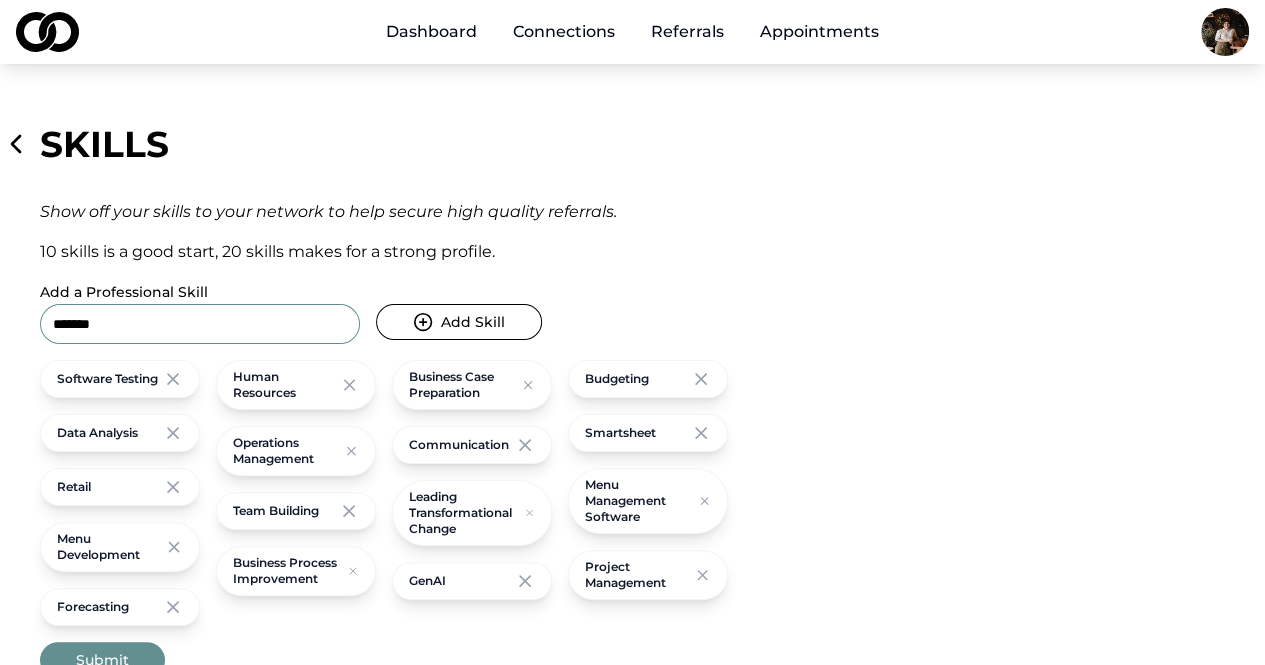 type on "*******" 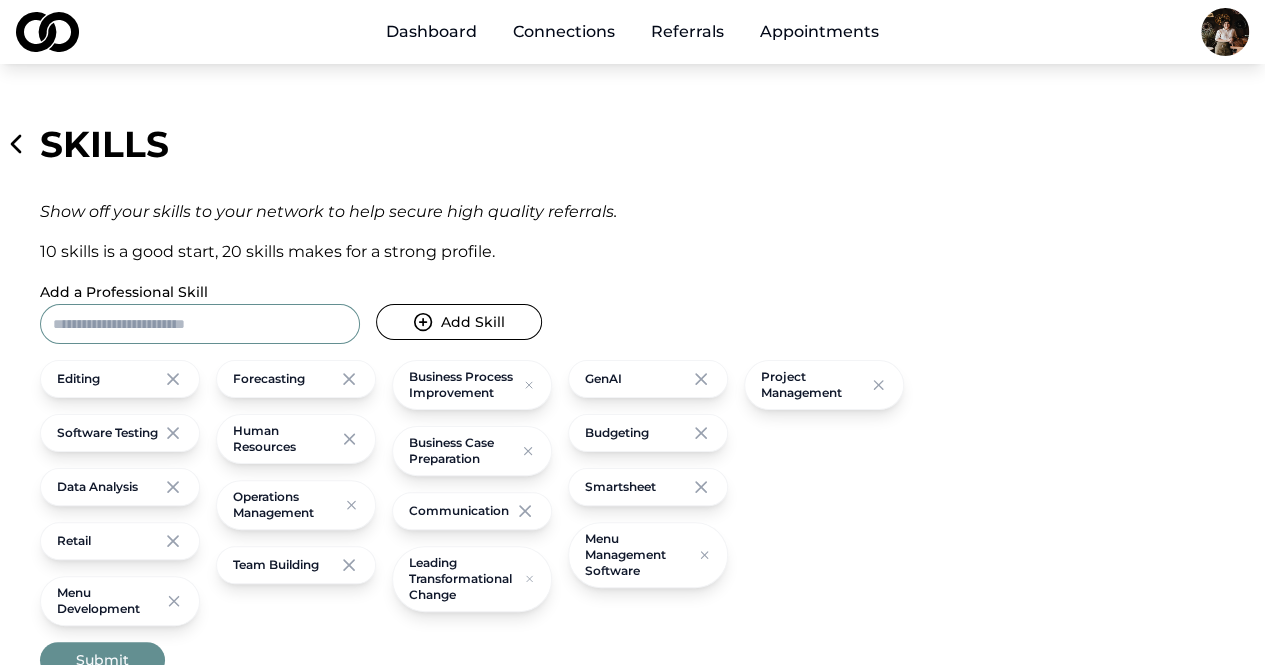 click on "Add a Professional Skill" at bounding box center [200, 324] 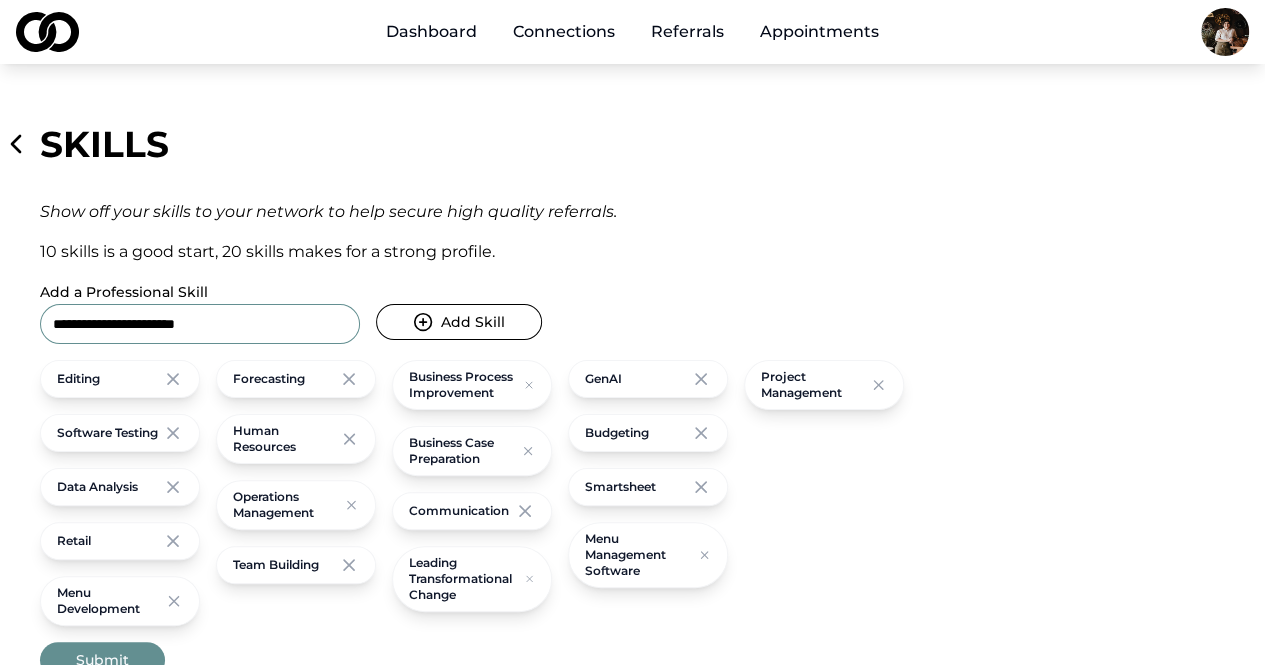 type on "**********" 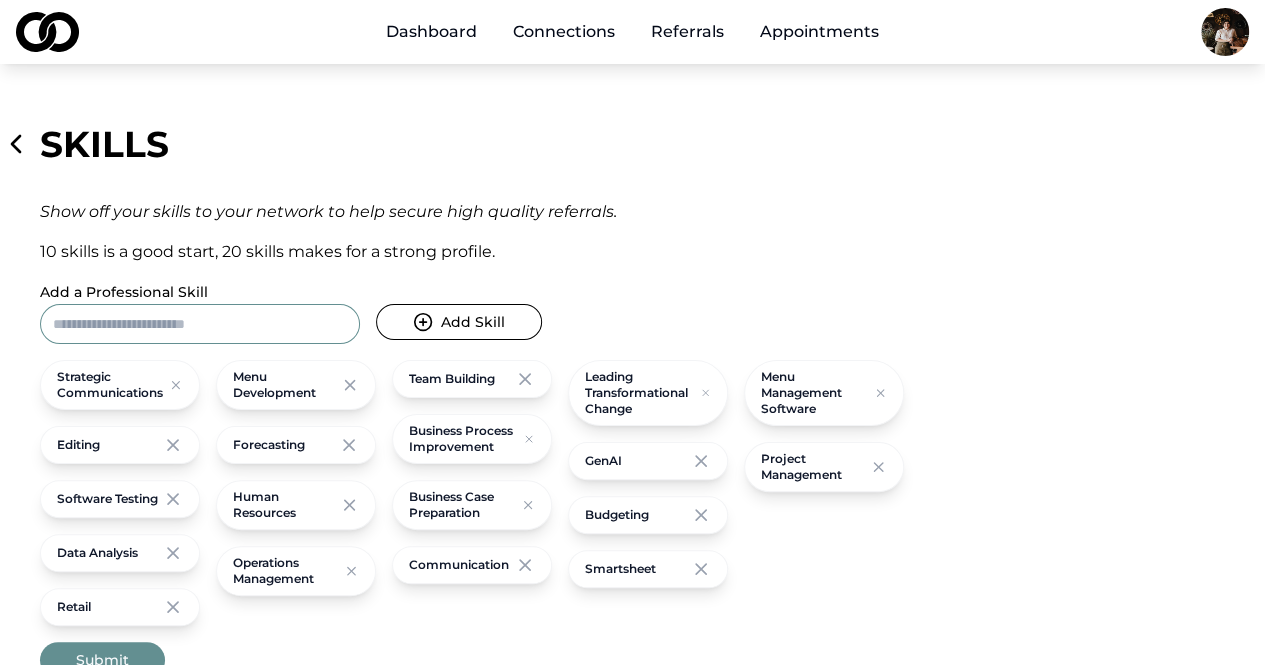 click on "Add a Professional Skill" at bounding box center [200, 324] 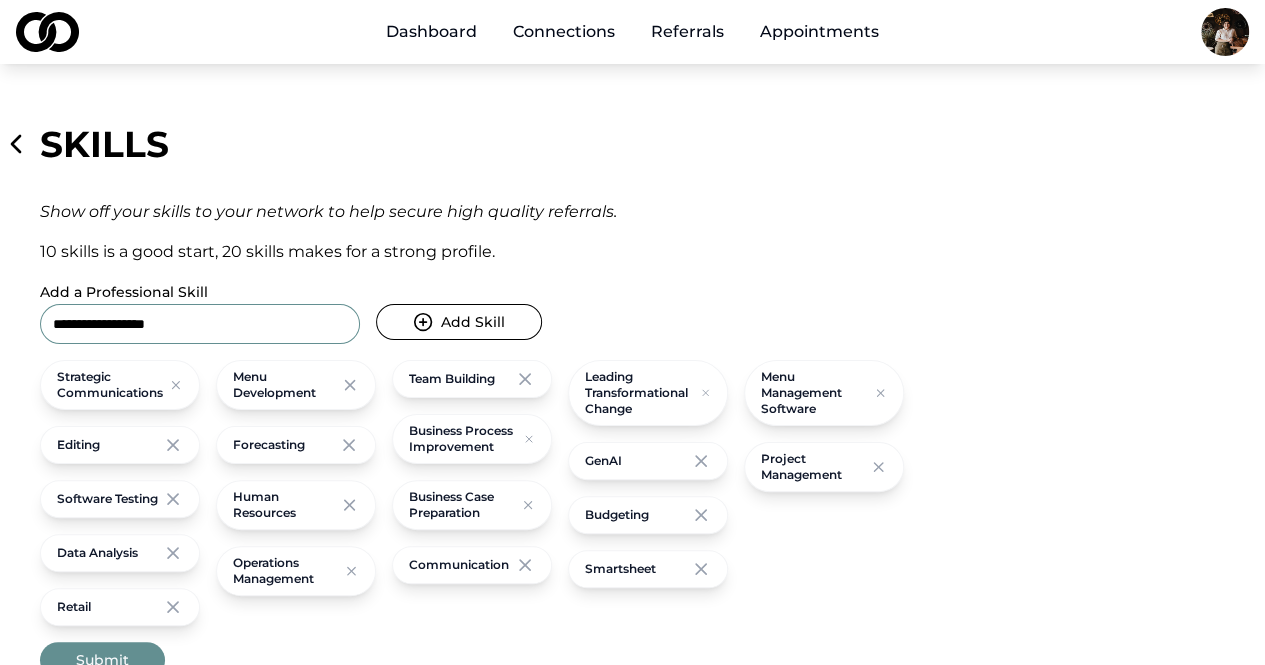 type on "**********" 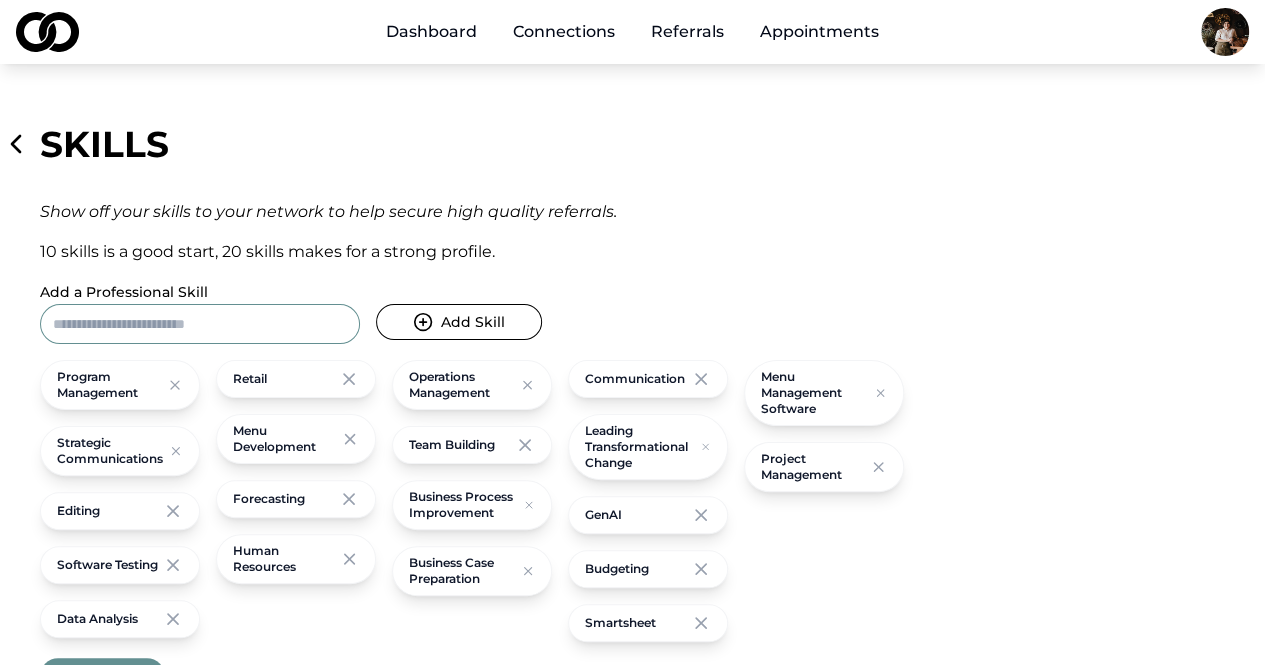 click on "Add a Professional Skill" at bounding box center [200, 324] 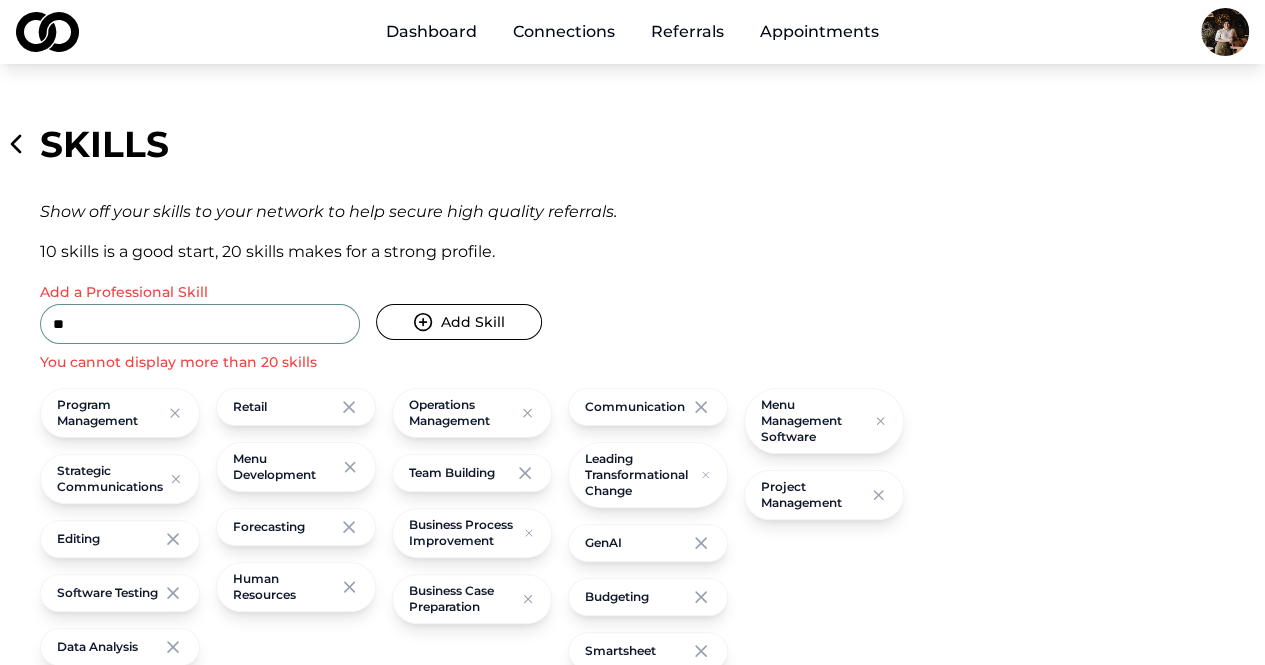 type on "*" 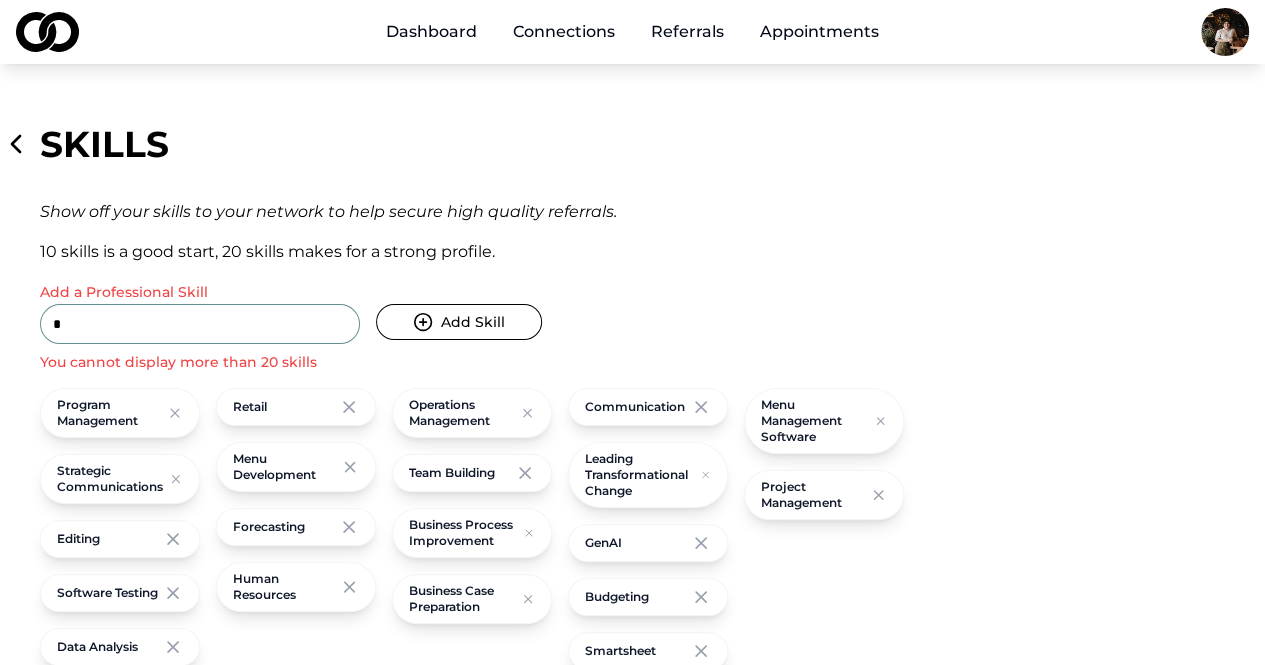 type 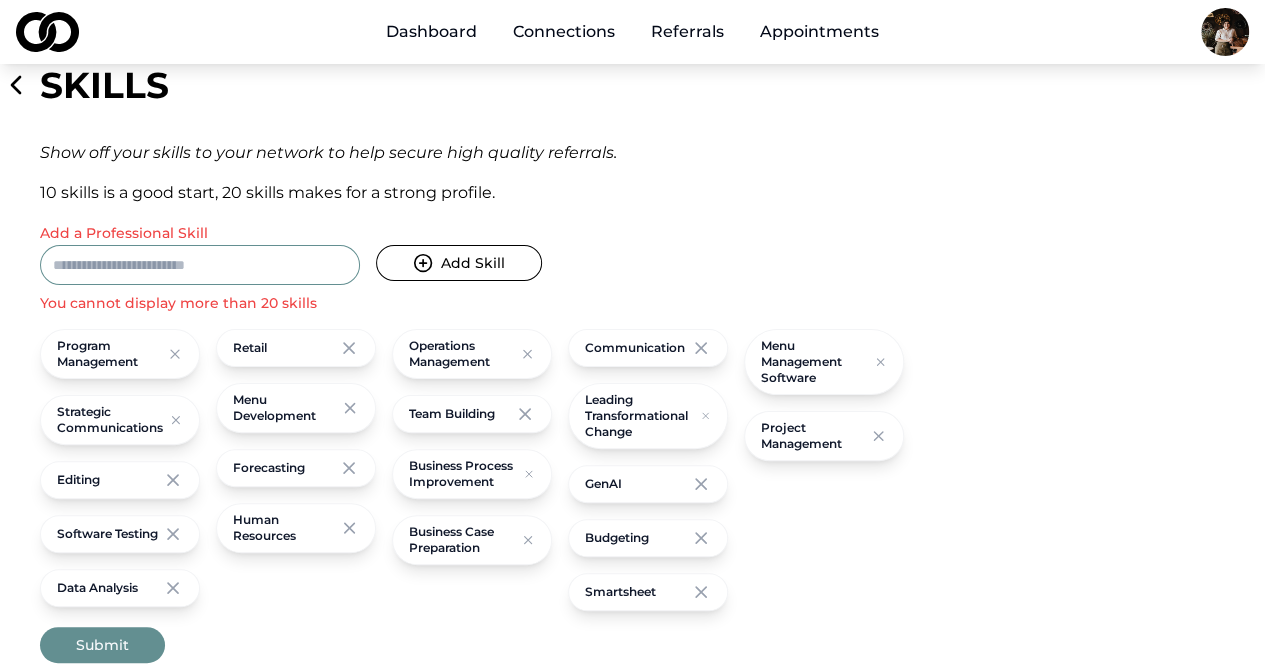 scroll, scrollTop: 222, scrollLeft: 0, axis: vertical 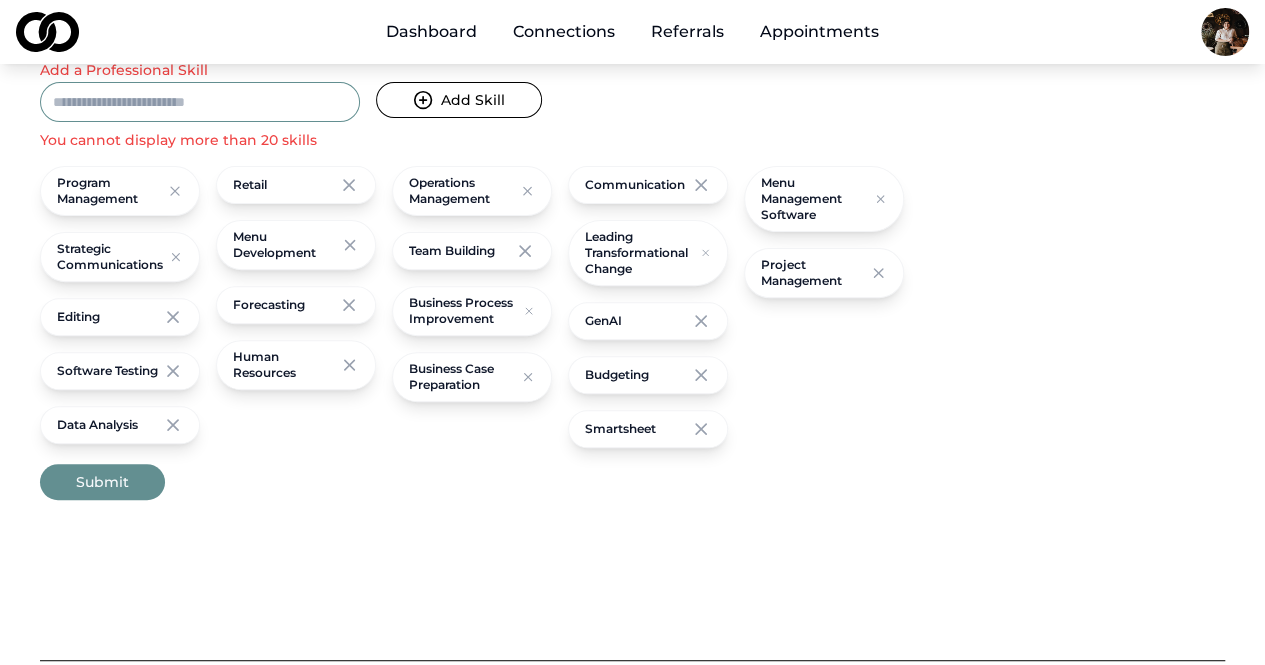 click on "Submit" at bounding box center [102, 482] 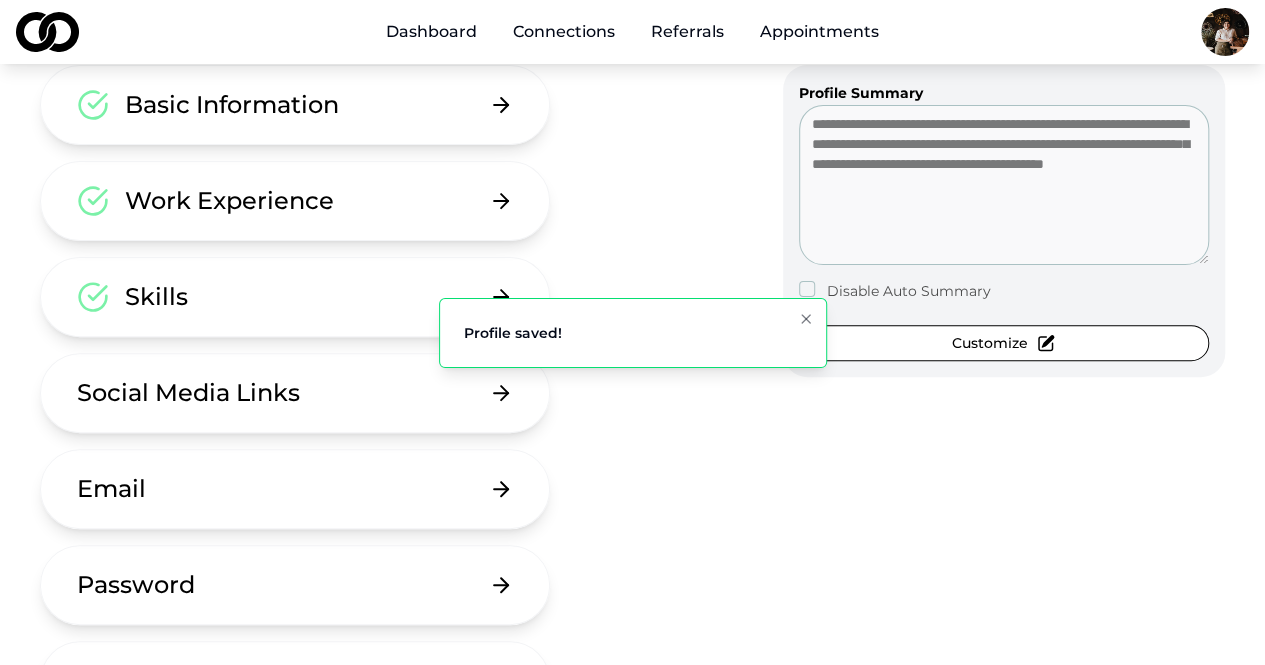 scroll, scrollTop: 267, scrollLeft: 0, axis: vertical 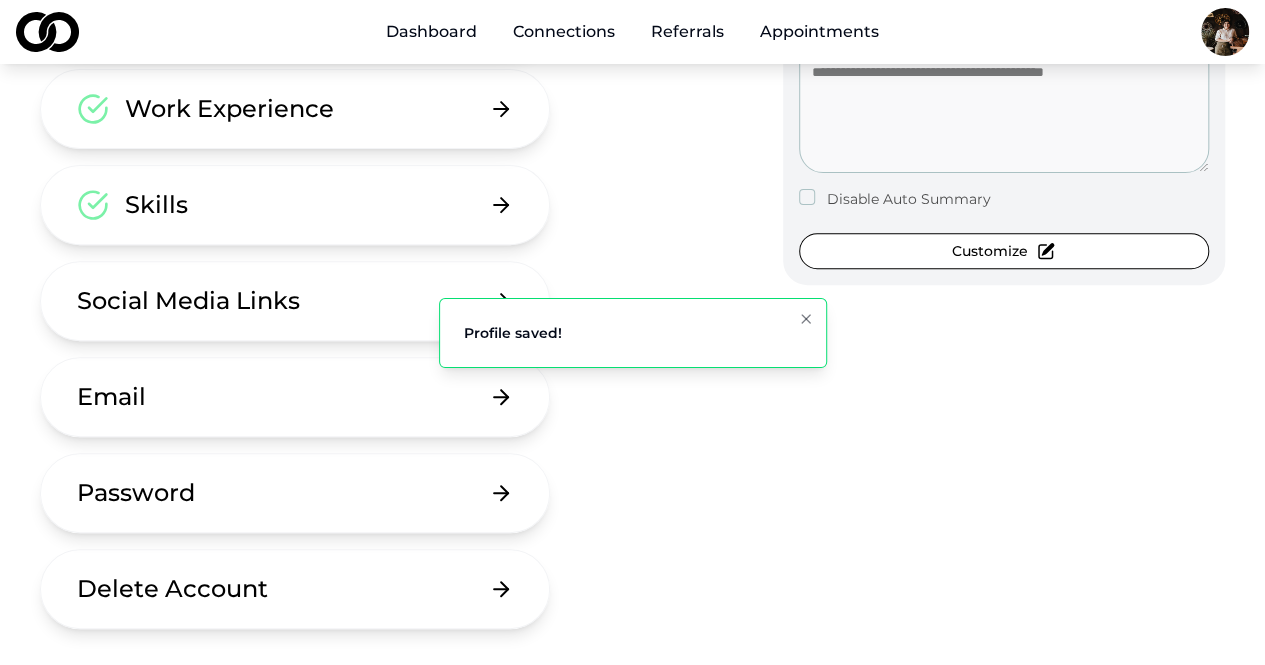 click on "Social Media Links" at bounding box center [295, 301] 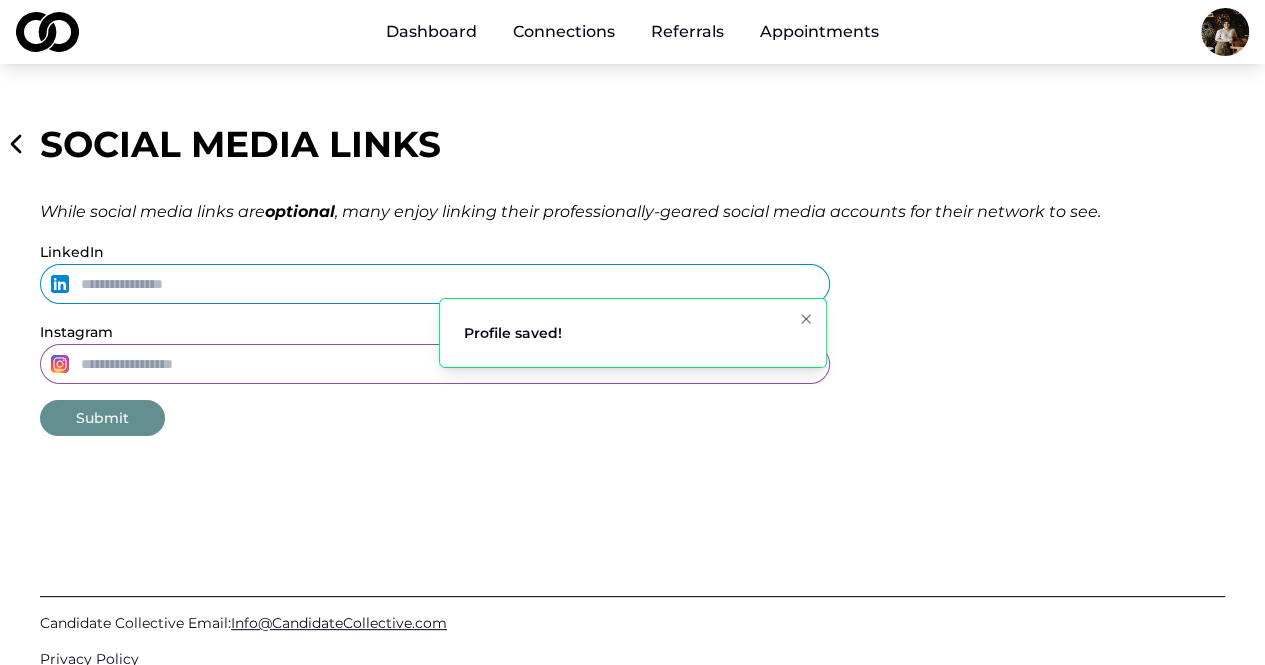click on "LinkedIn" at bounding box center [435, 284] 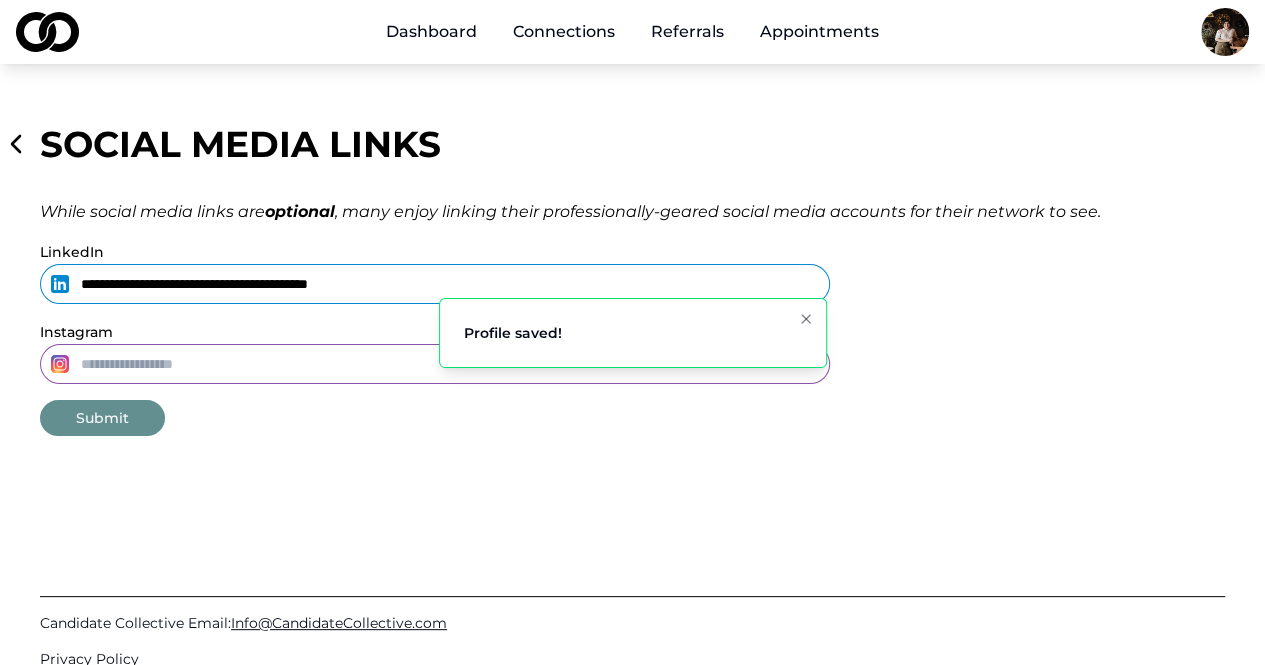 type on "**********" 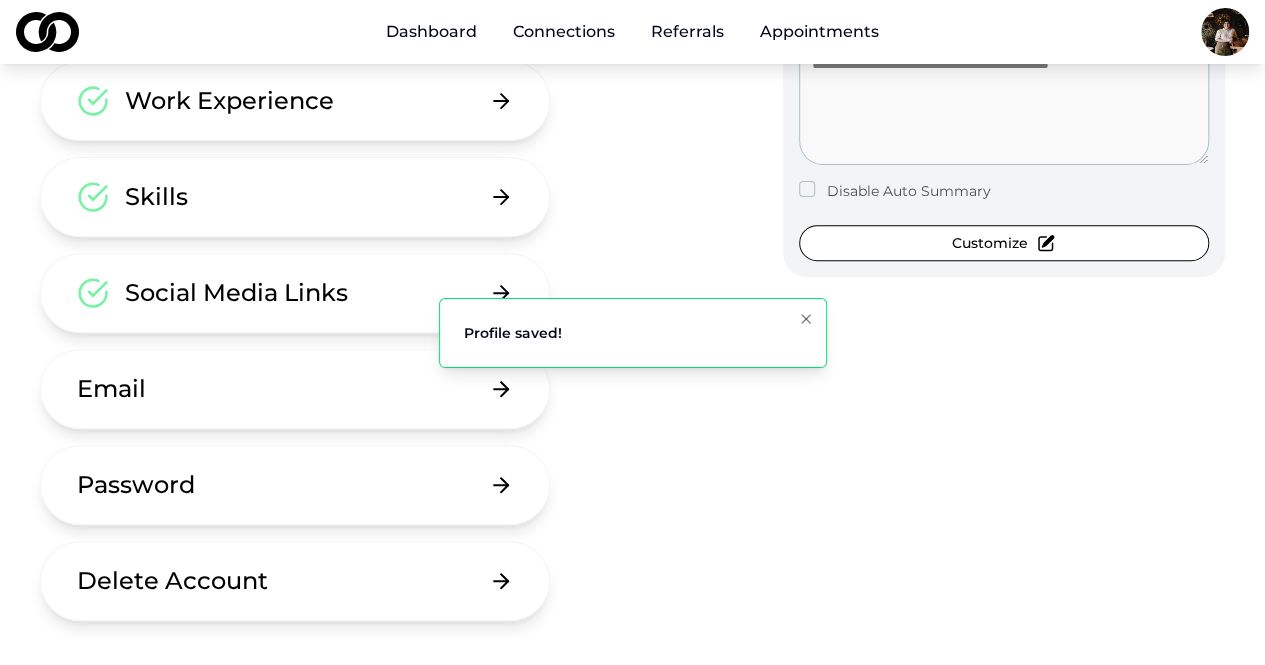 scroll, scrollTop: 276, scrollLeft: 0, axis: vertical 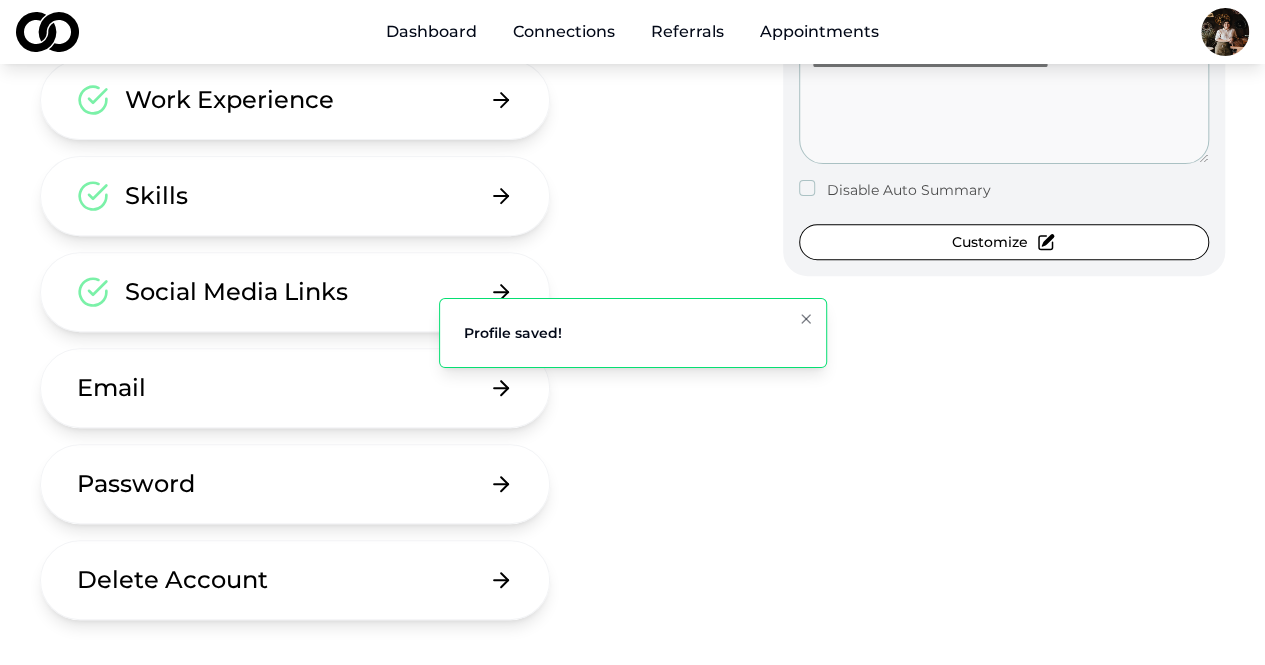 click on "Email" at bounding box center (295, 388) 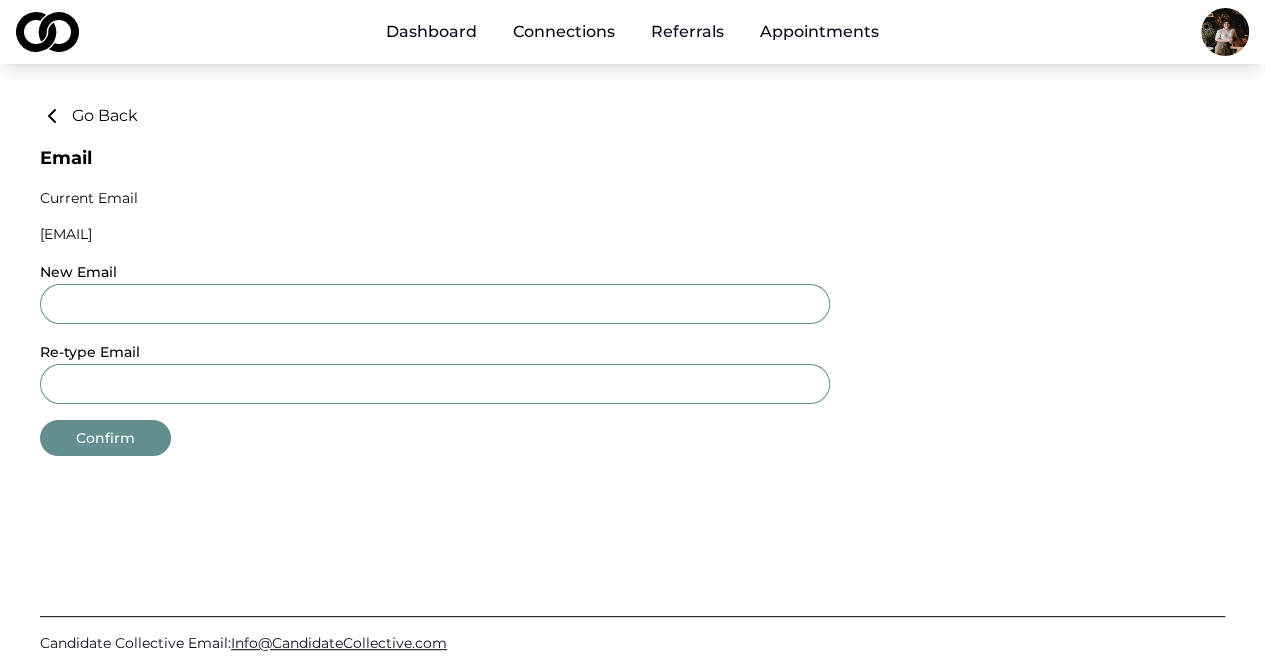 click on "Confirm" at bounding box center (105, 438) 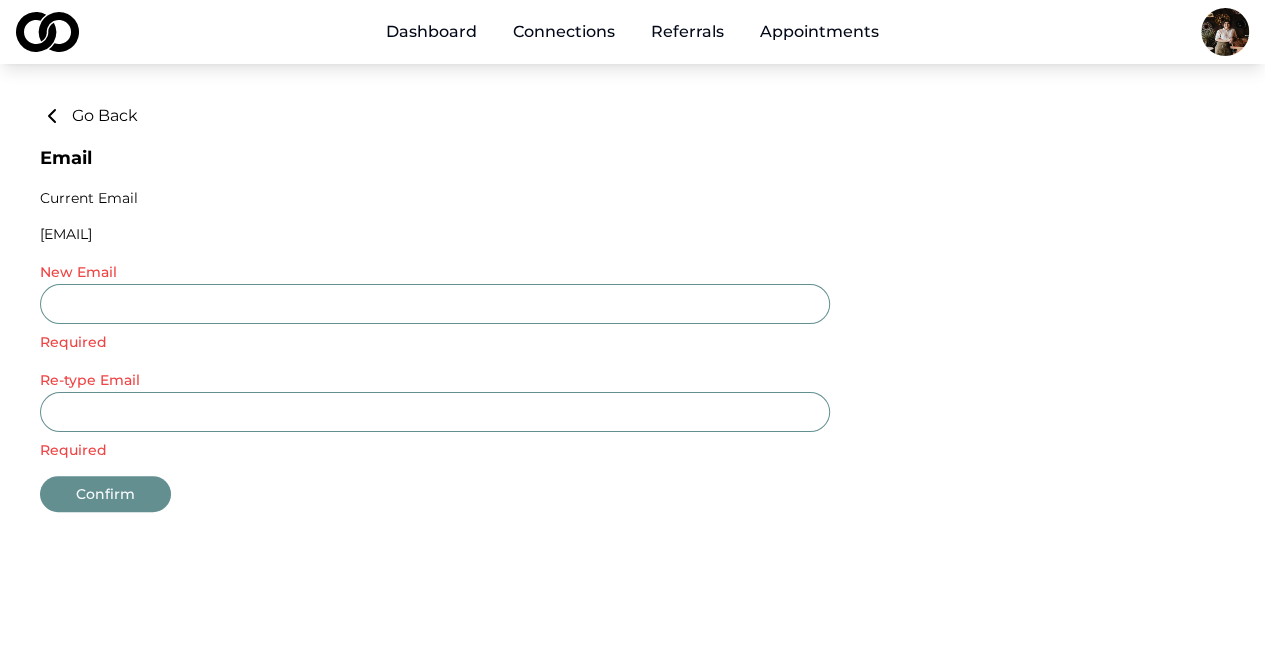 click on "Go Back" at bounding box center (89, 116) 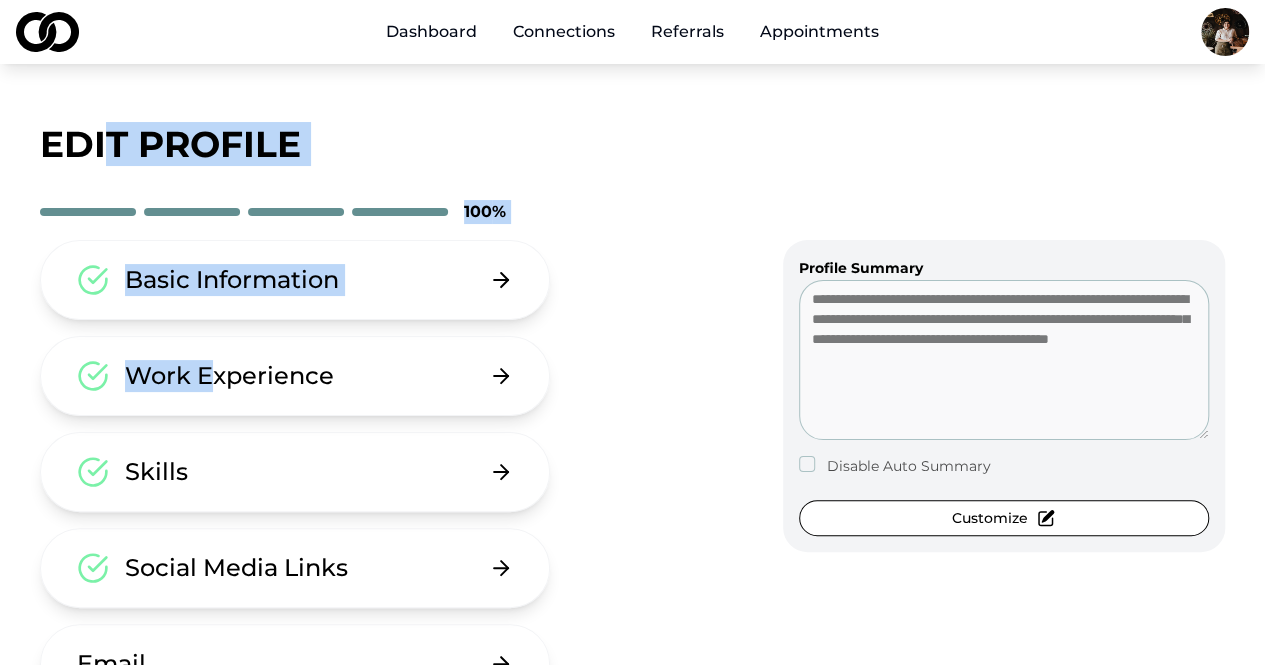 drag, startPoint x: 114, startPoint y: 119, endPoint x: 202, endPoint y: 412, distance: 305.92972 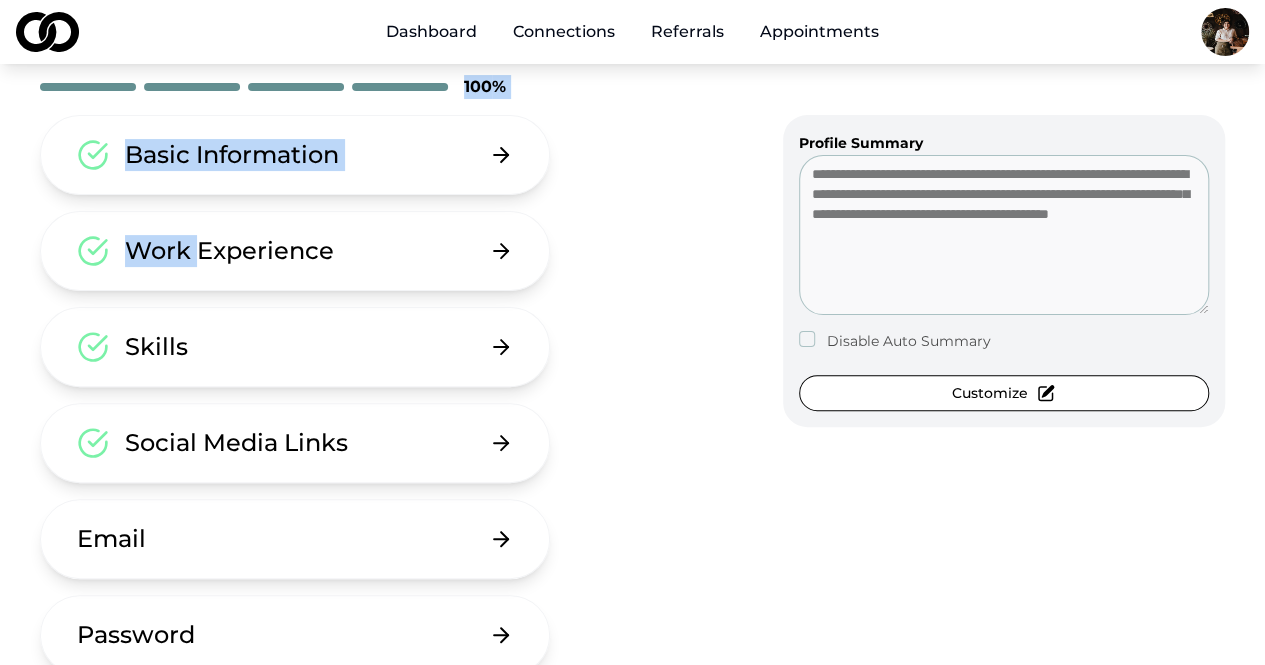 scroll, scrollTop: 0, scrollLeft: 0, axis: both 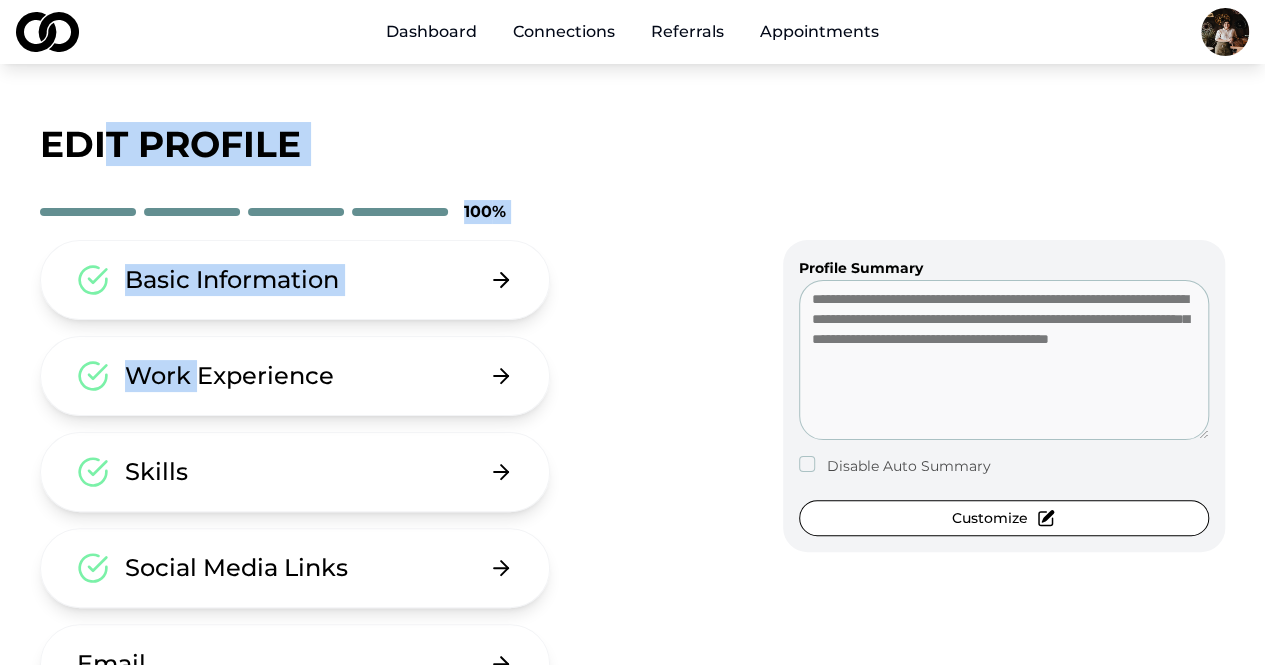 click on "Connections" at bounding box center (564, 32) 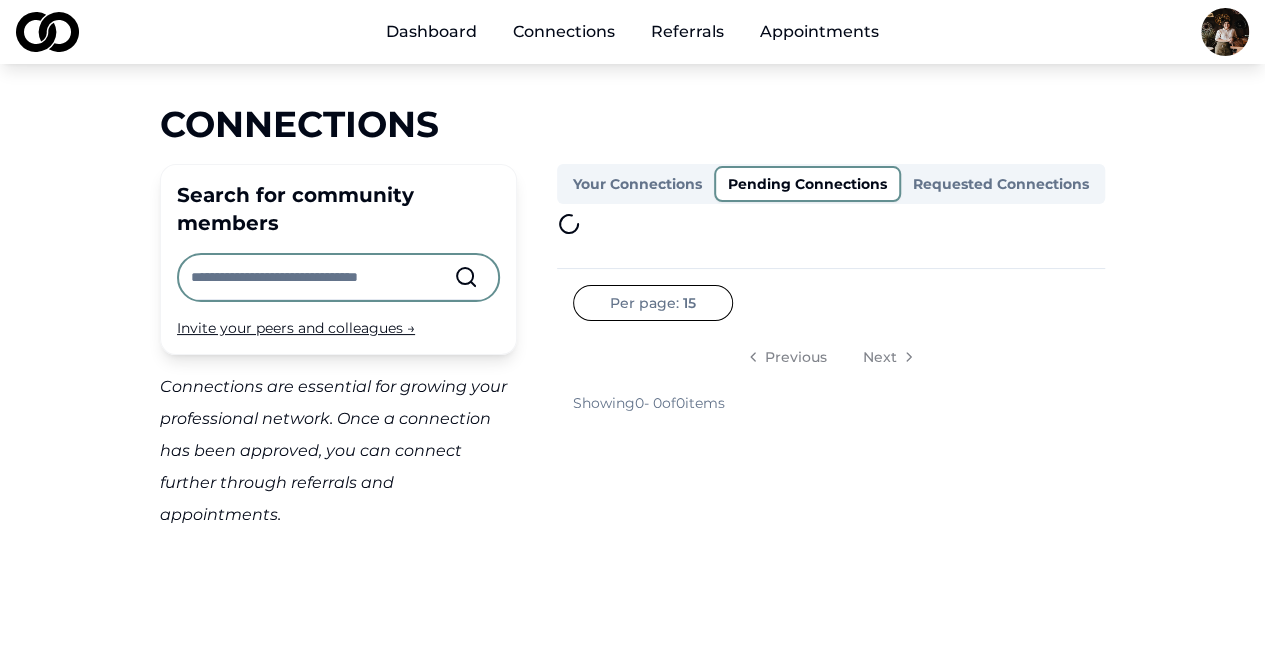 click on "Pending Connections" at bounding box center [807, 184] 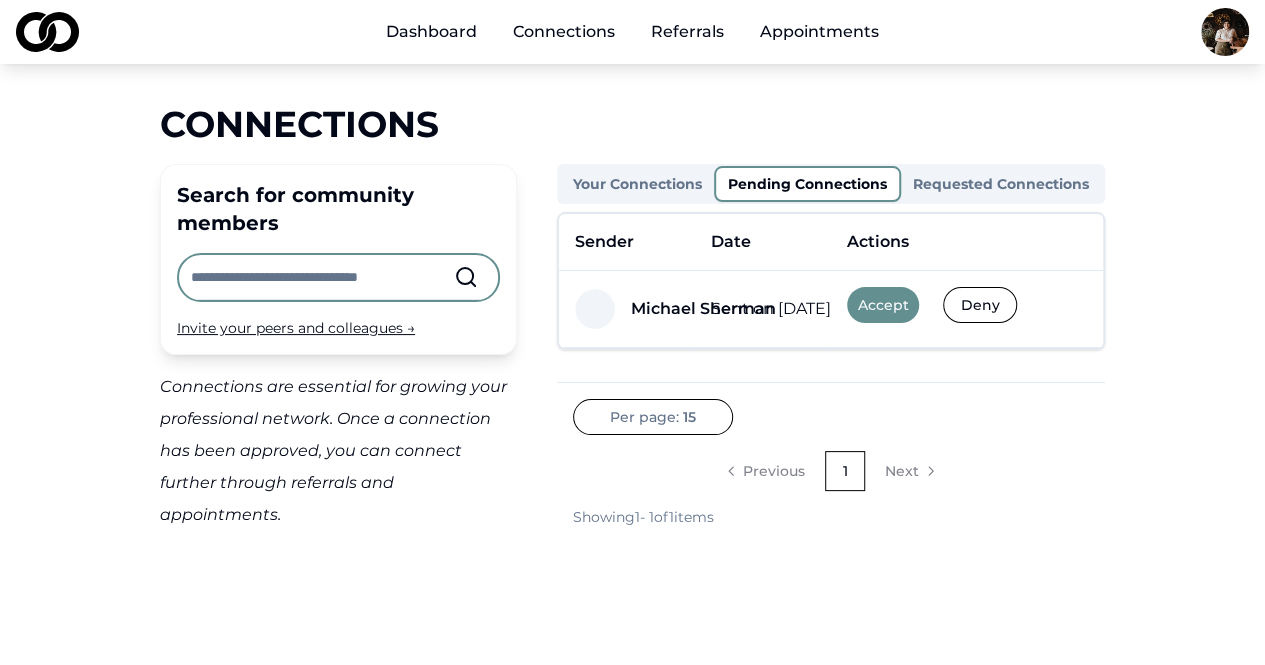 click on "Accept" at bounding box center [883, 305] 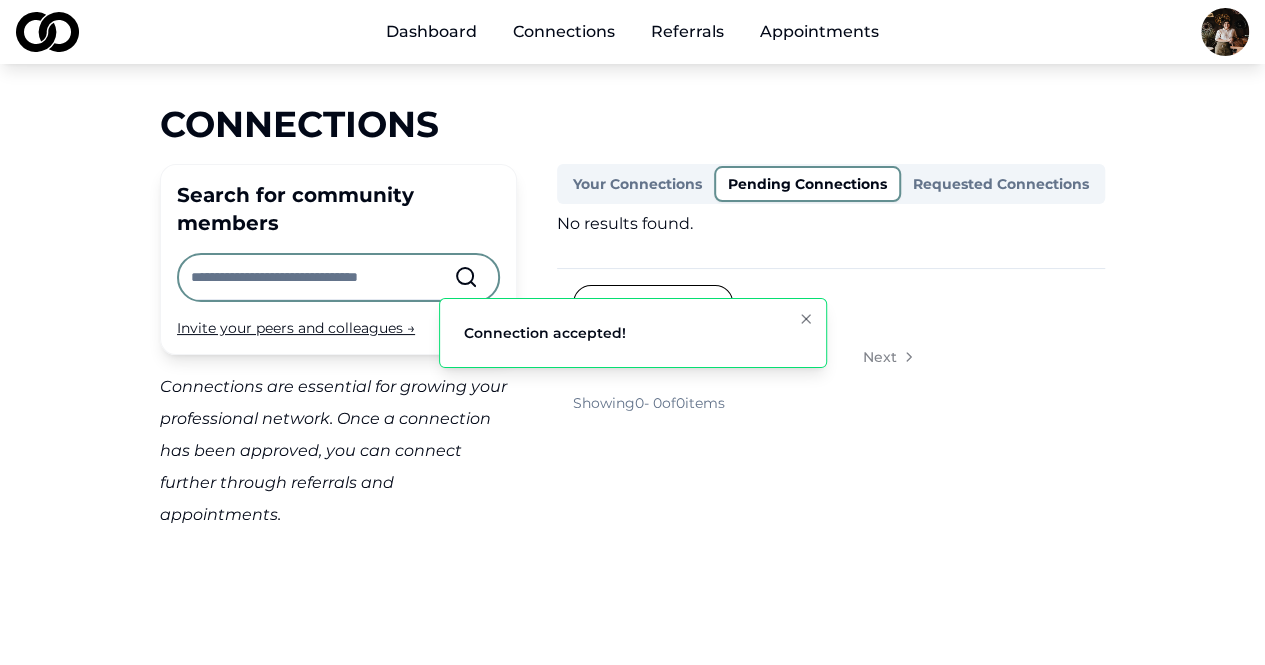 click 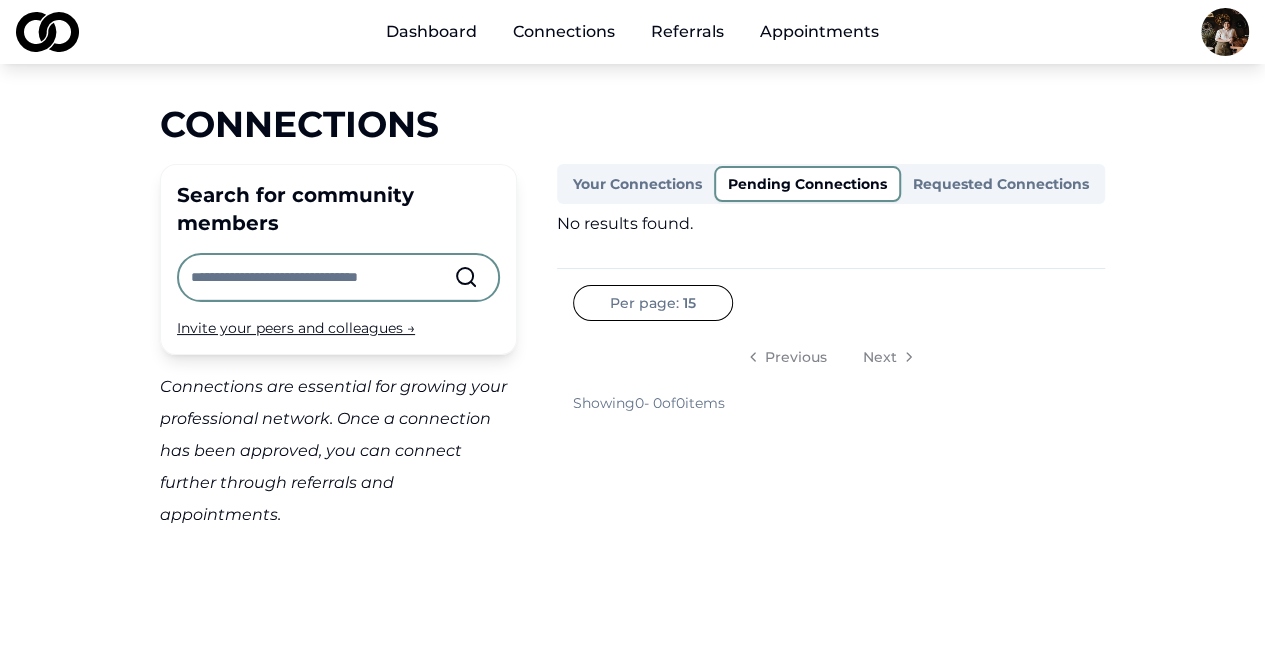 click on "Connections" at bounding box center [564, 32] 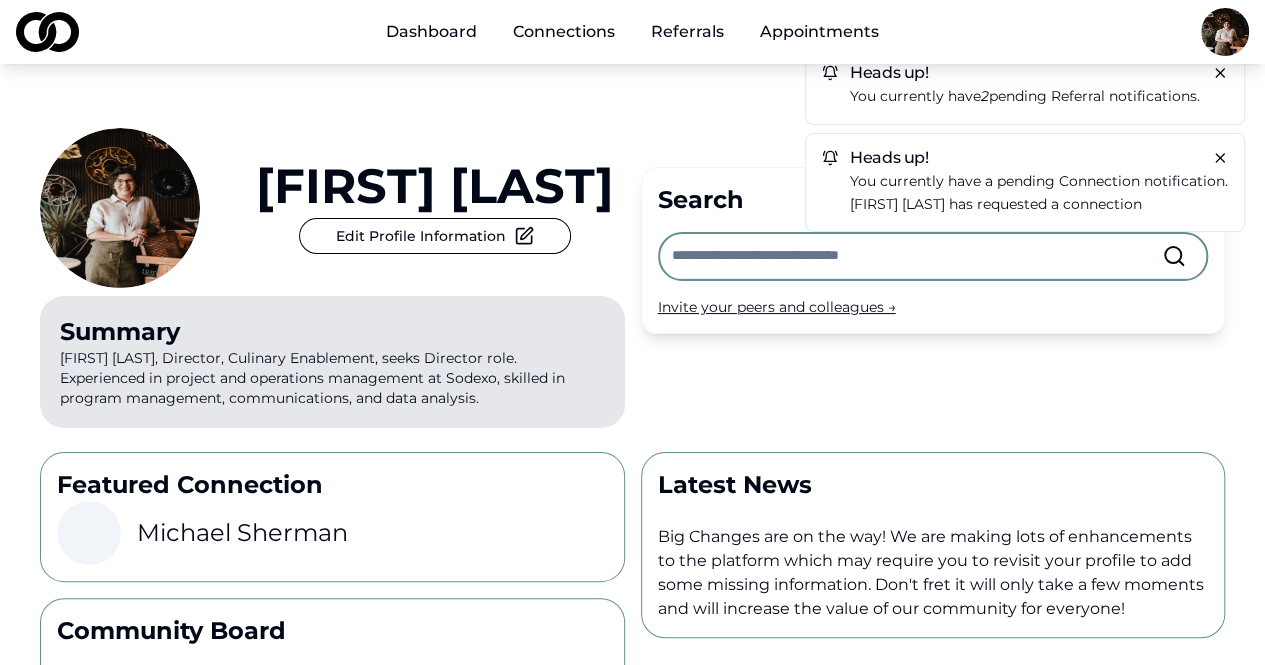 click on "You currently have  2  pending   referral   notifications." at bounding box center [1025, 96] 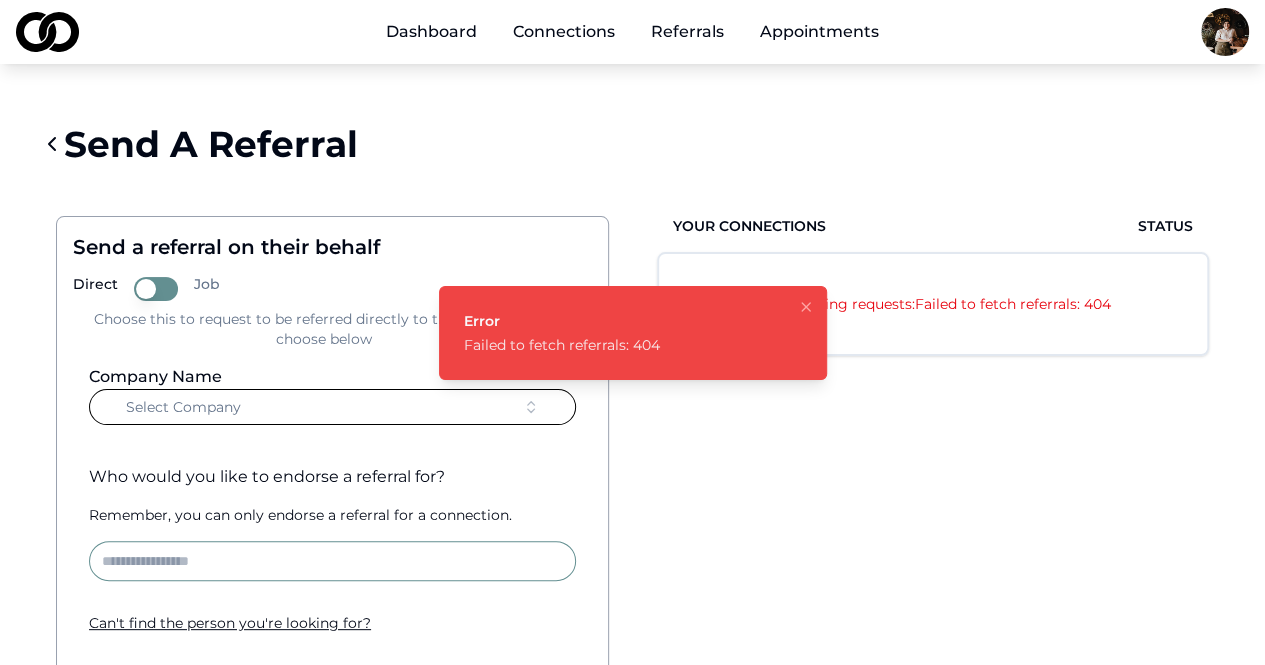 click 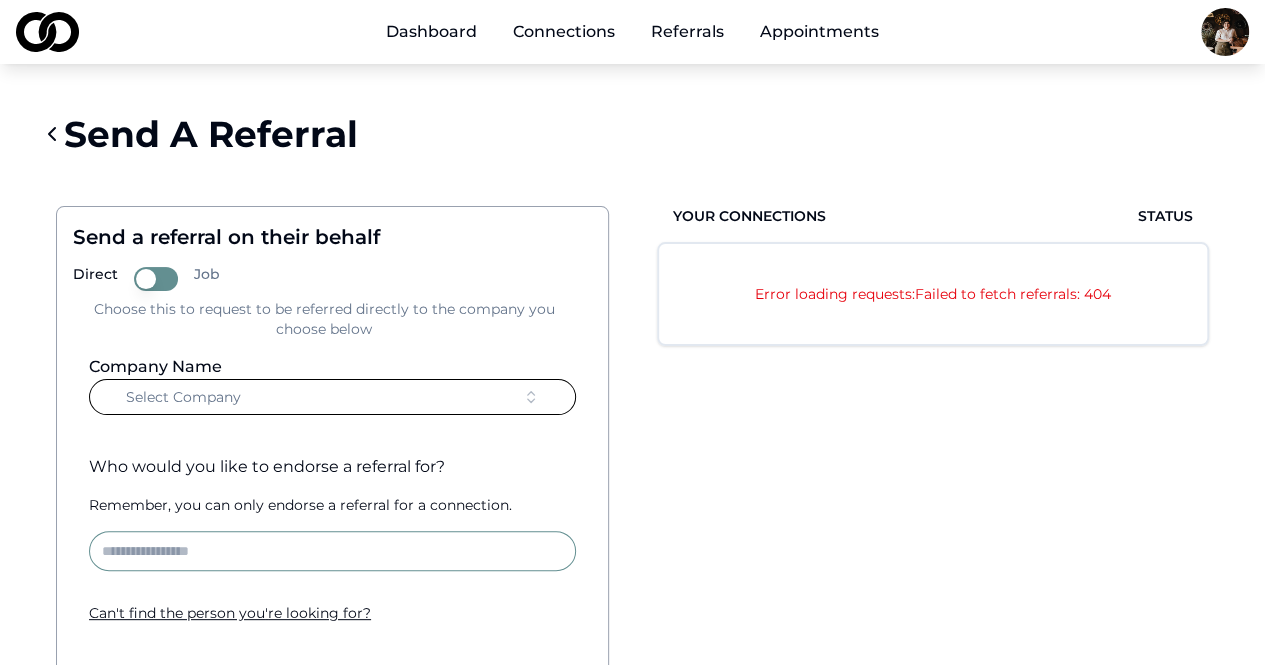 scroll, scrollTop: 0, scrollLeft: 0, axis: both 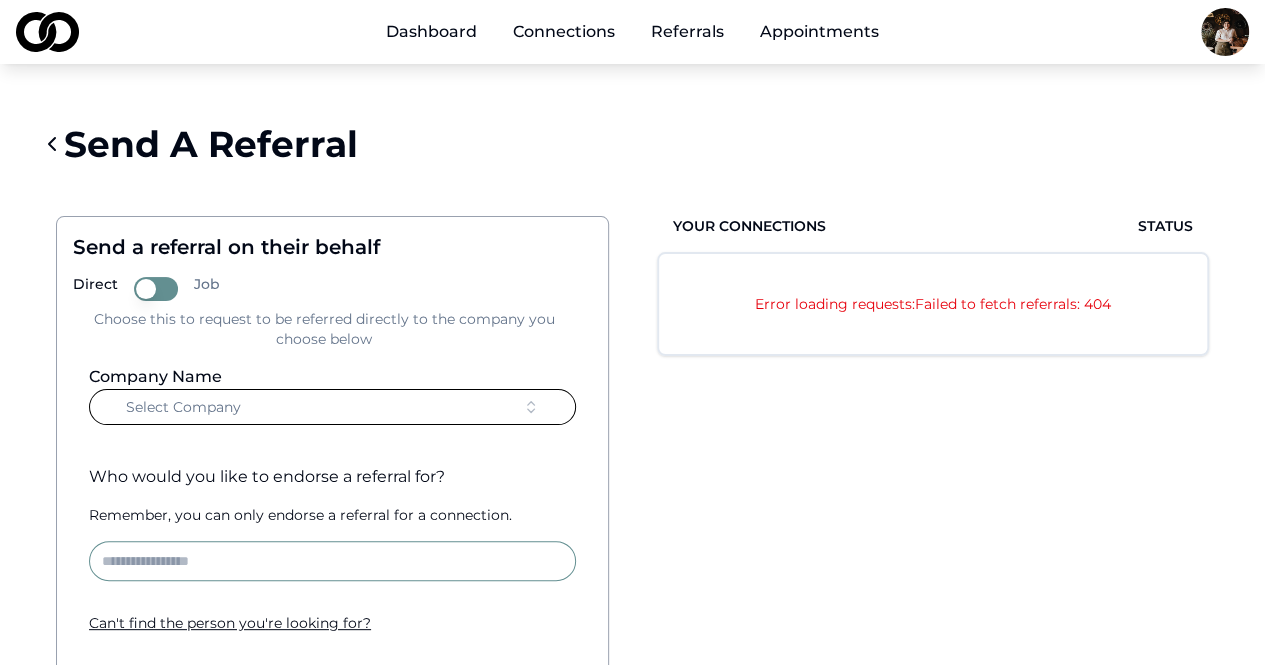 click on "Appointments" at bounding box center [819, 32] 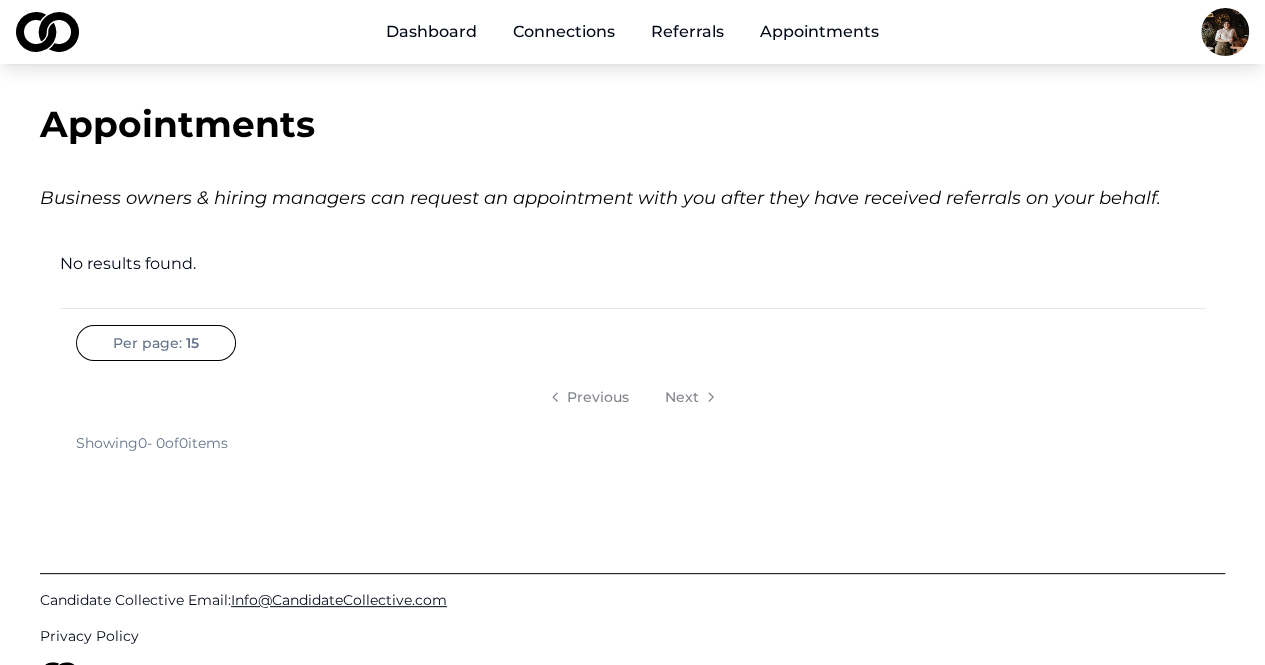 click on "Dashboard" at bounding box center (431, 32) 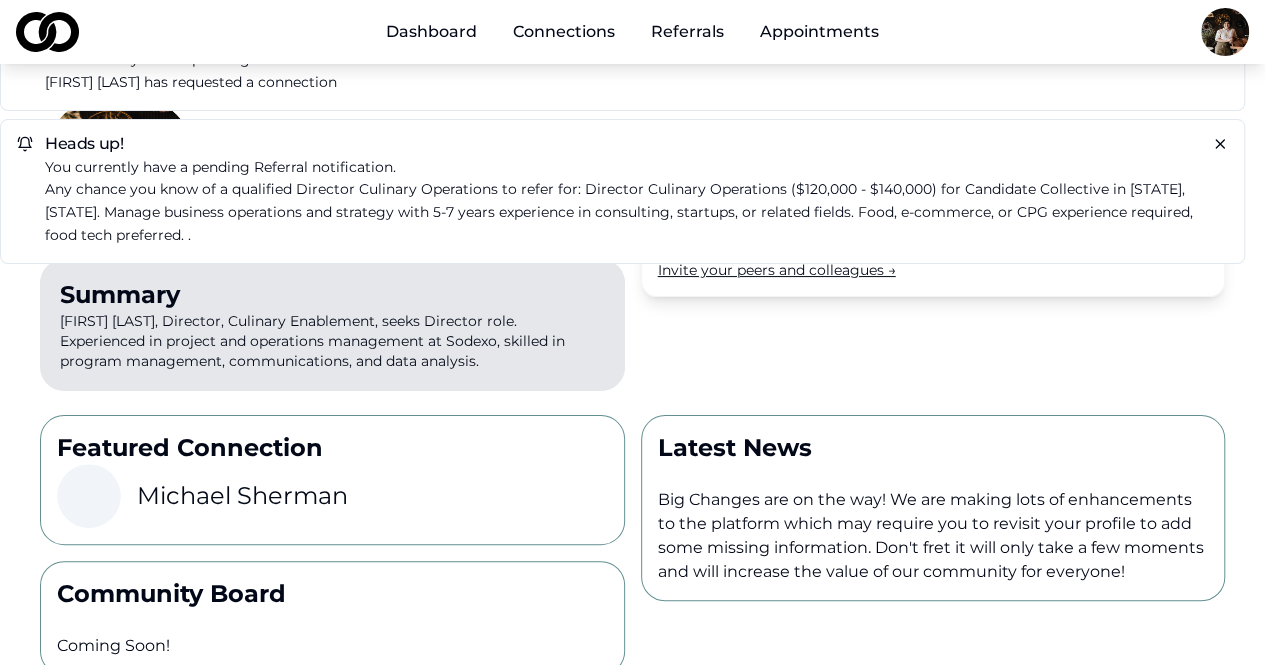 scroll, scrollTop: 0, scrollLeft: 0, axis: both 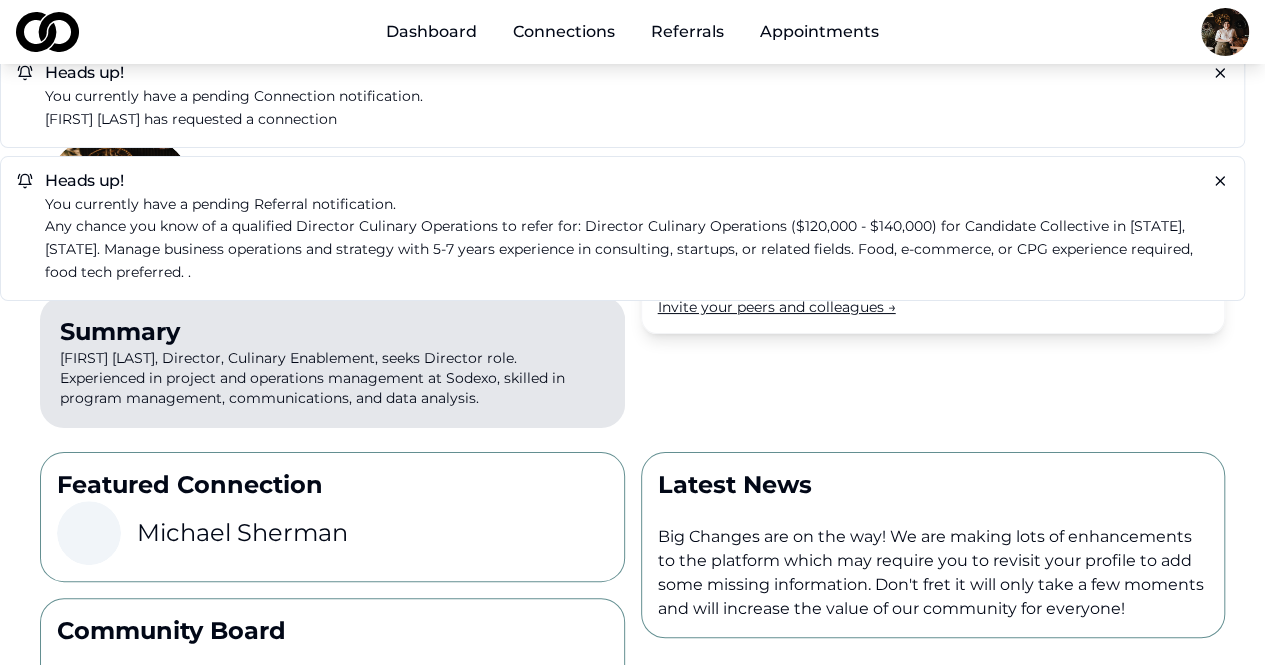 click on "Any chance you know of a qualified Director Culinary Operations to refer for: Director Culinary Operations ($120,000 - $140,000) for Candidate Collective  in [STATE], [STATE]. Manage business operations and strategy with 5-7 years experience in consulting, startups, or related fields. Food, e-commerce, or CPG experience required, food tech preferred.
." at bounding box center [636, 249] 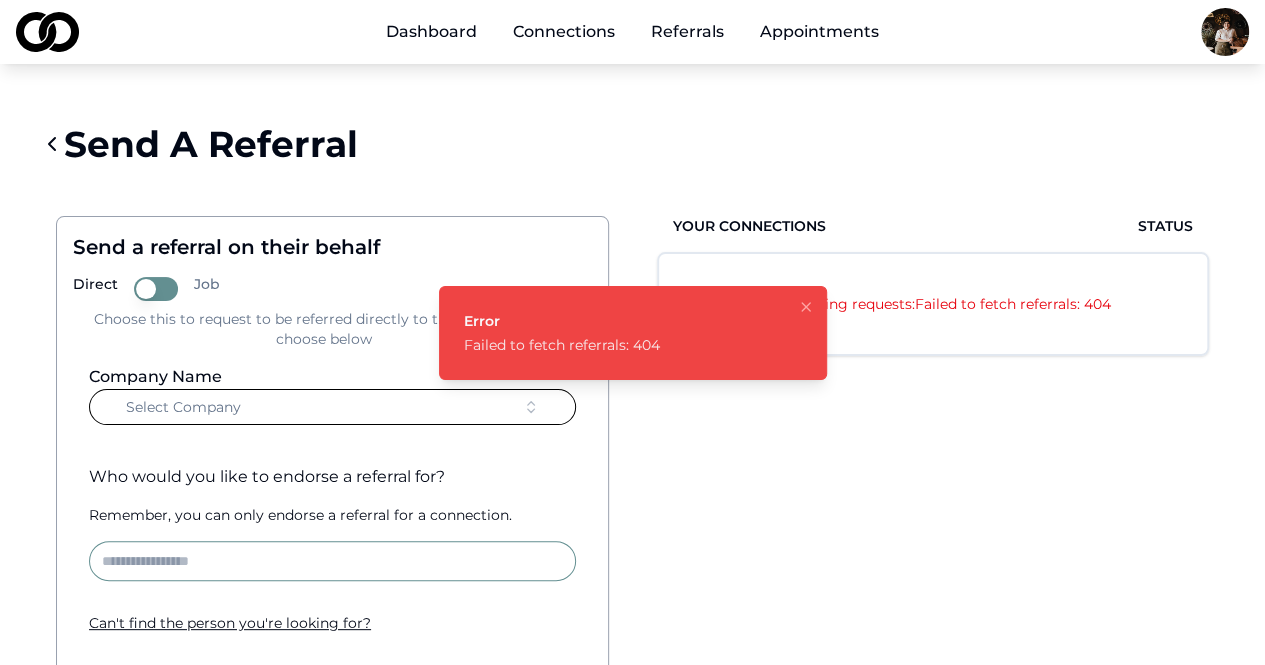click 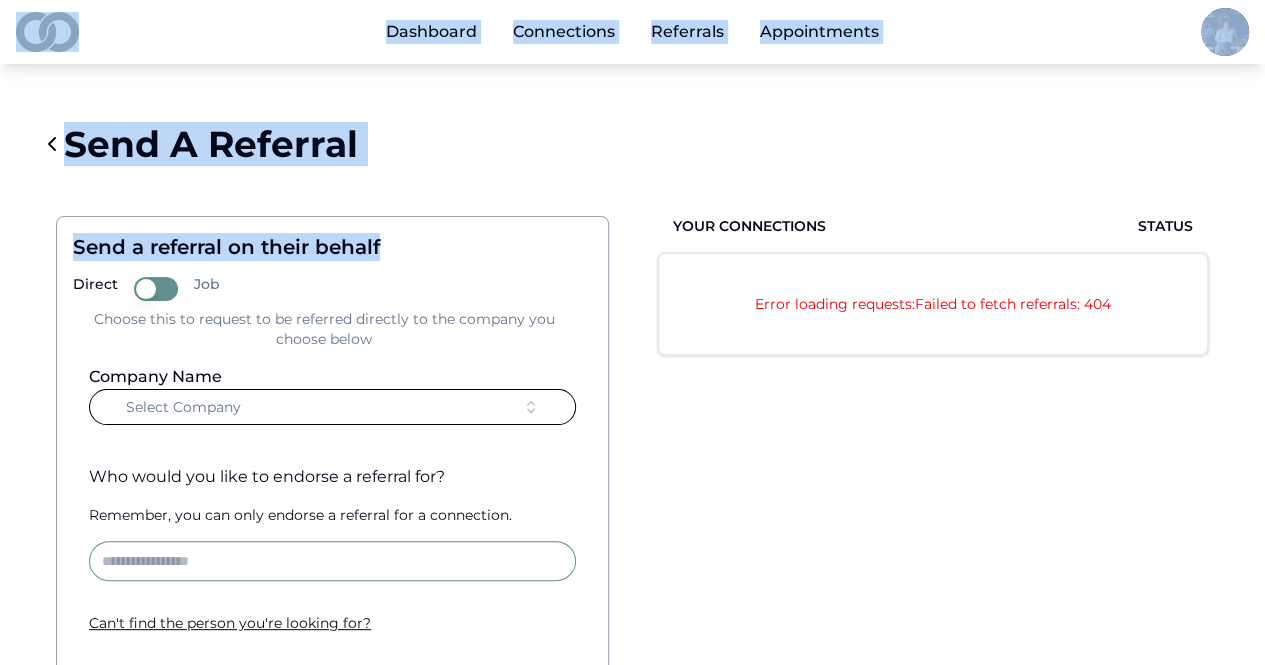 drag, startPoint x: 538, startPoint y: 257, endPoint x: 604, endPoint y: -63, distance: 326.73538 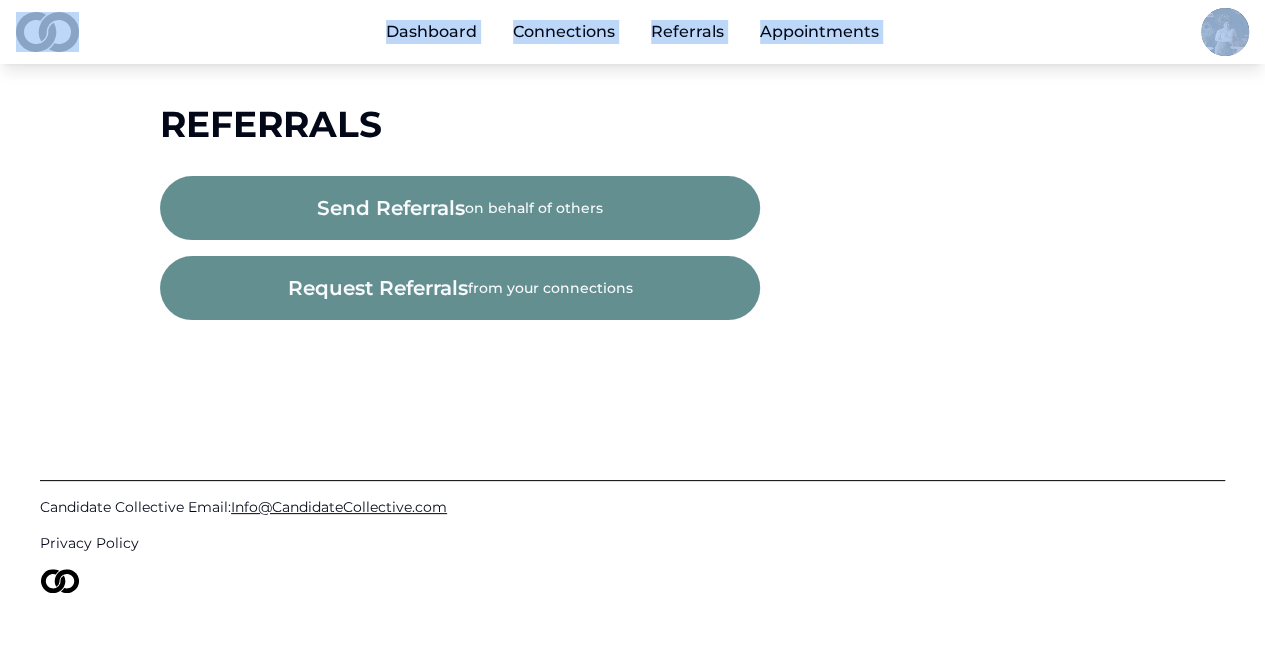 click on "request referrals  from your connections" at bounding box center [460, 288] 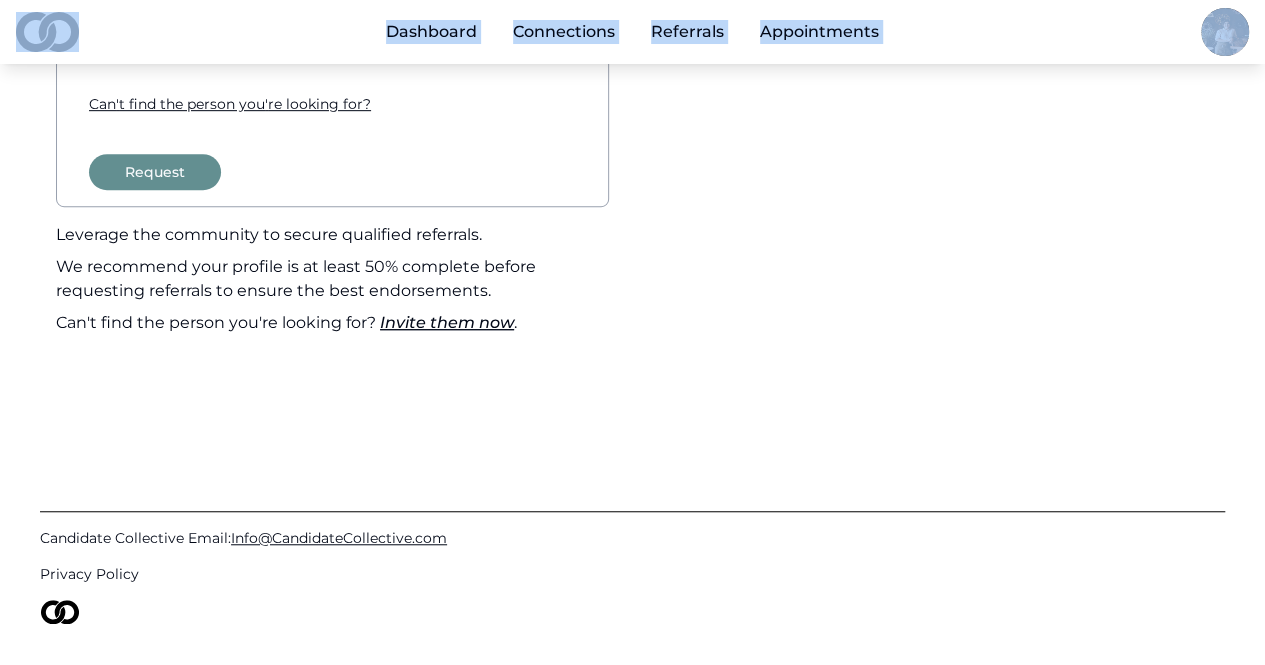 scroll, scrollTop: 0, scrollLeft: 0, axis: both 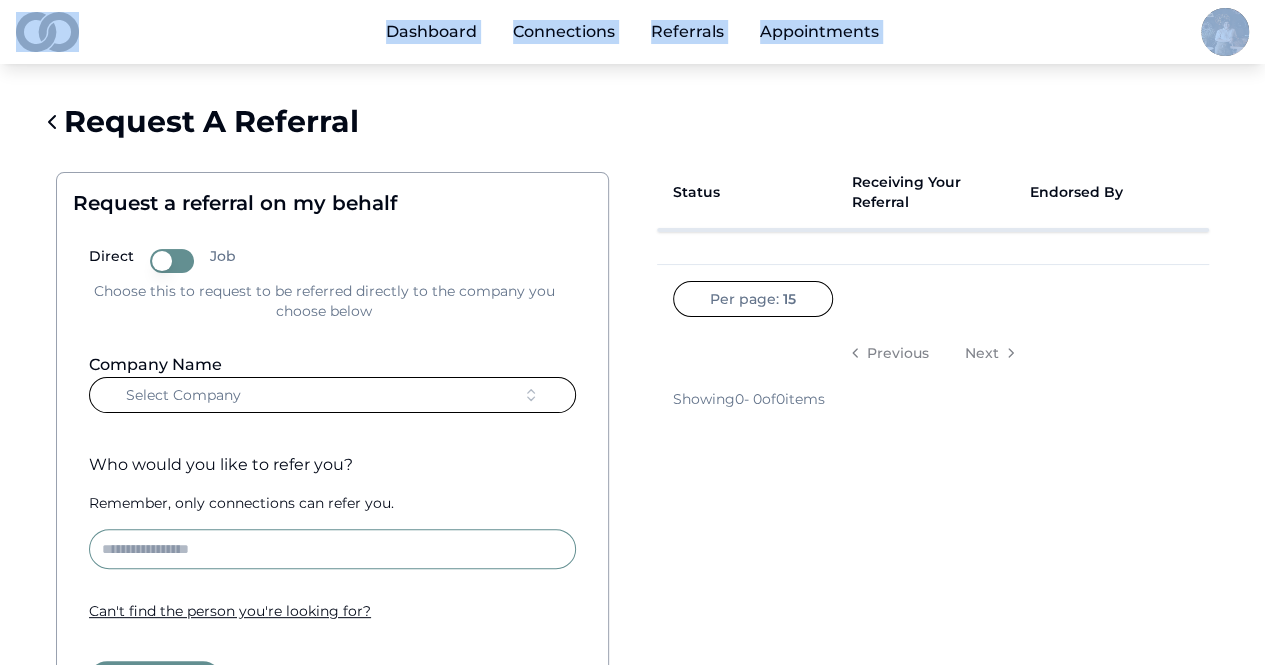 click on "Appointments" at bounding box center (819, 32) 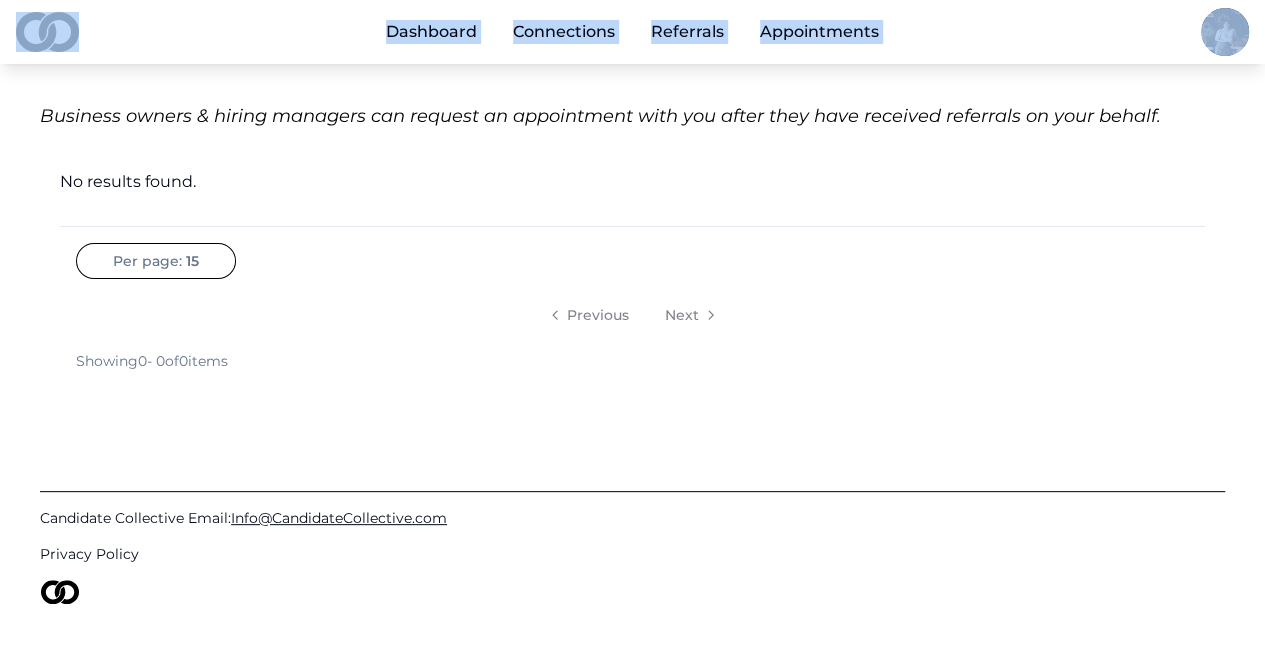 scroll, scrollTop: 0, scrollLeft: 0, axis: both 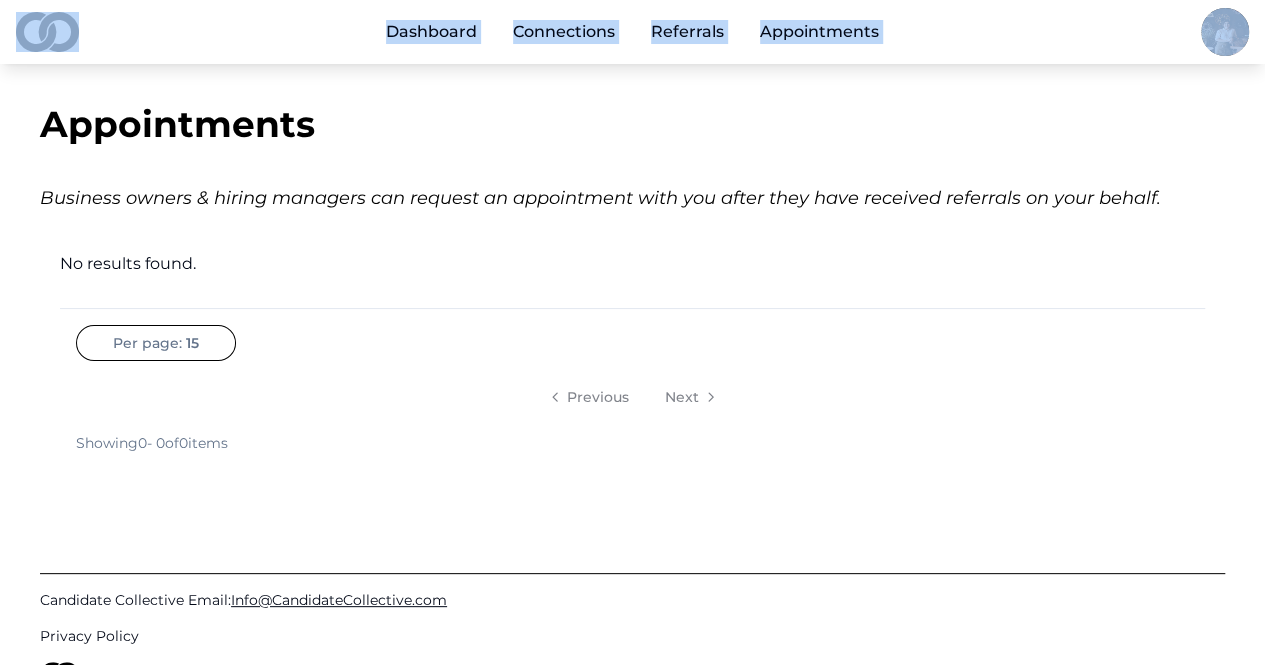click on "Connections" at bounding box center [564, 32] 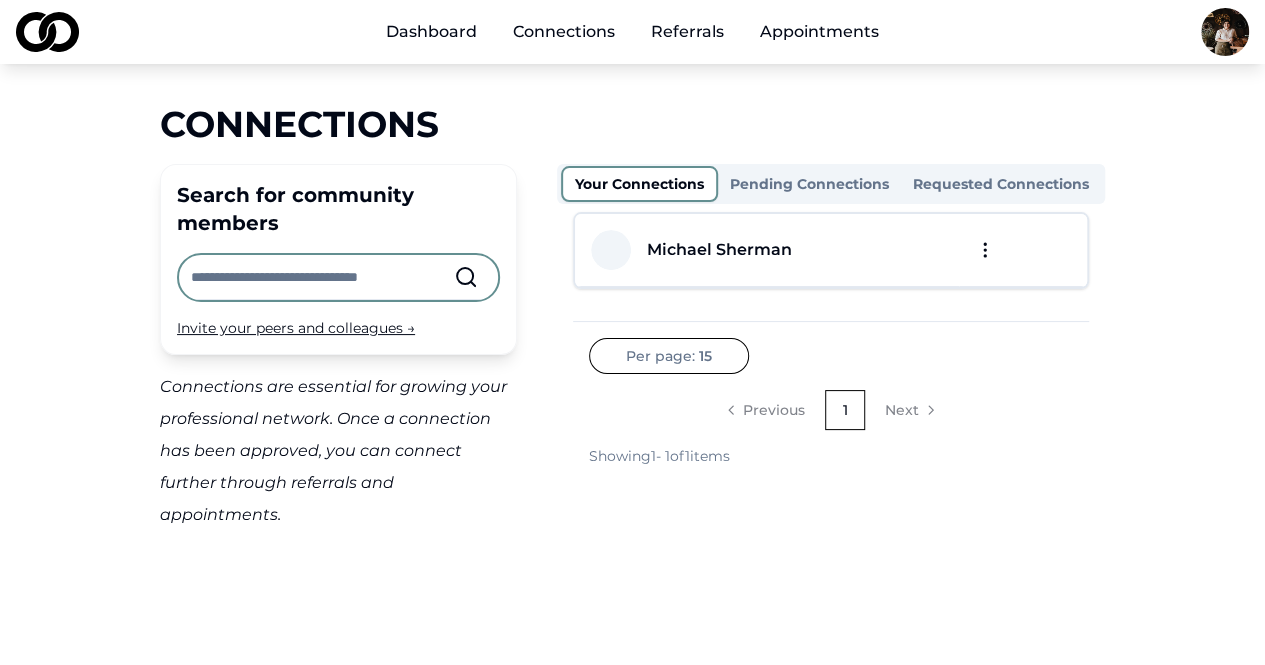 click at bounding box center [322, 277] 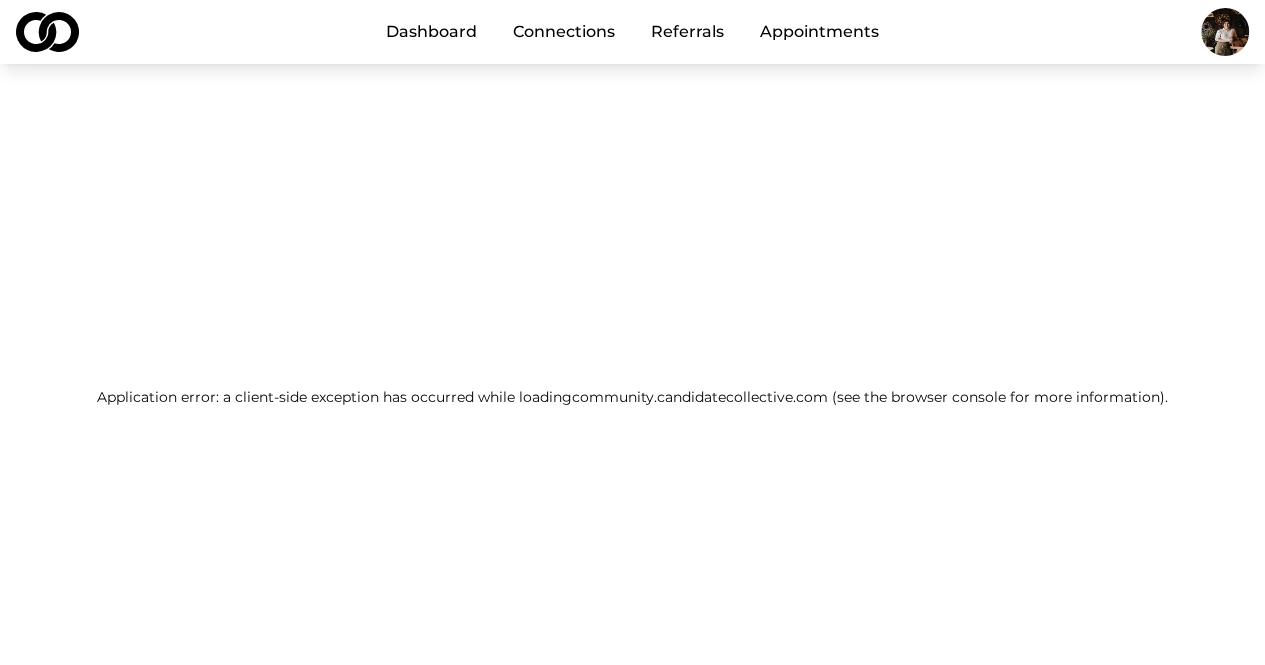 click on "Dashboard" at bounding box center [431, 32] 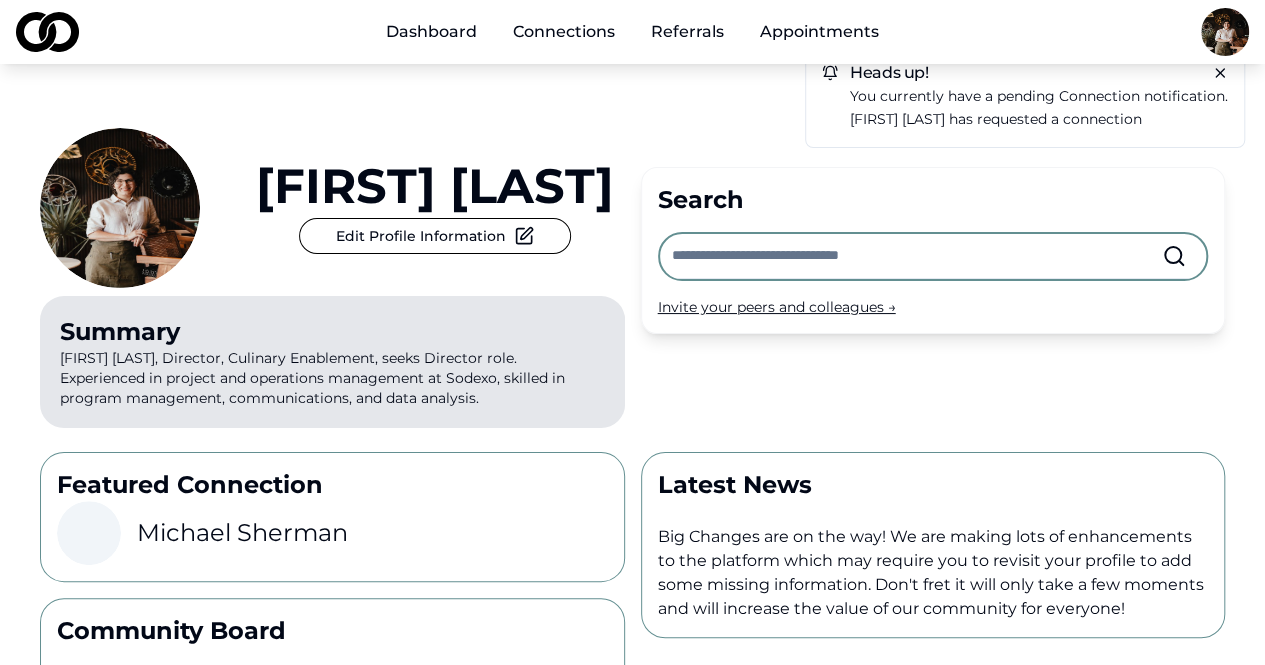 click on "Connections" at bounding box center [564, 32] 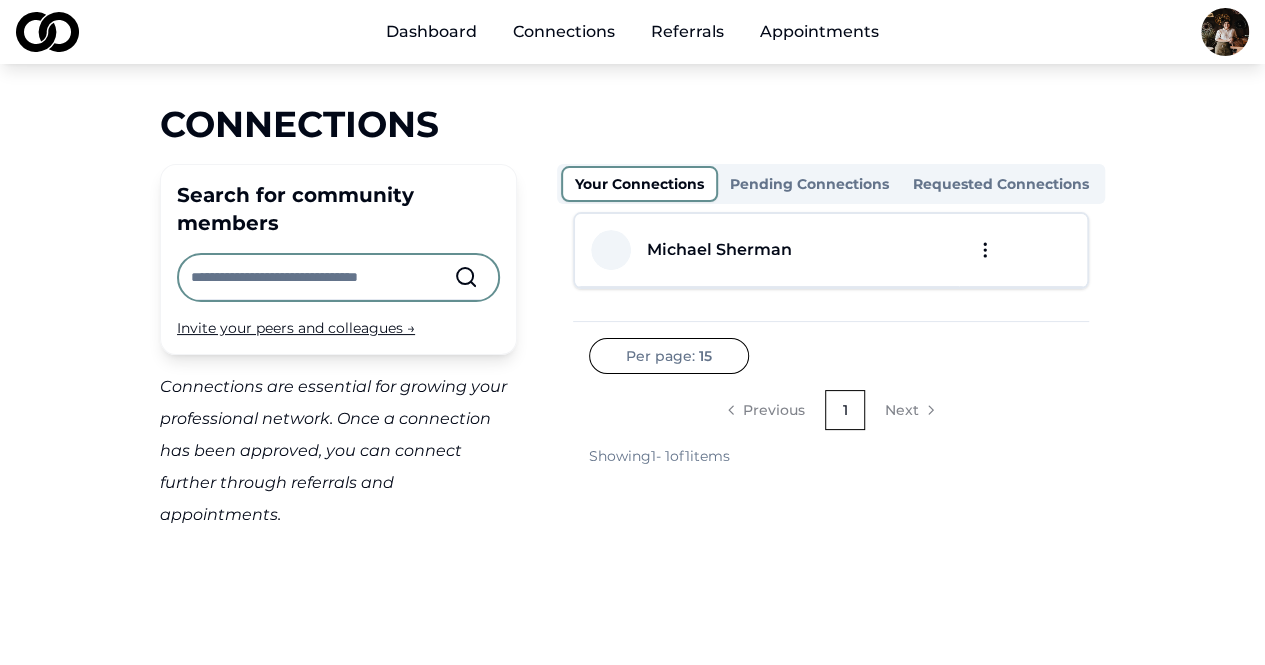 click at bounding box center (322, 277) 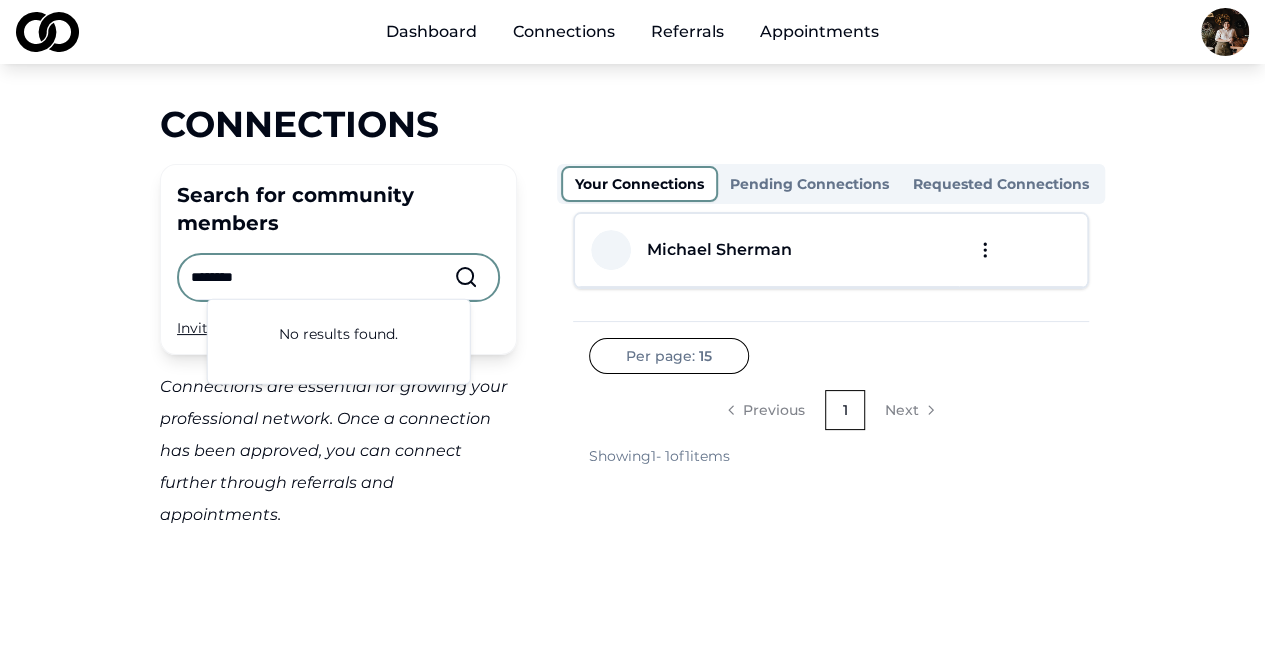 type on "*********" 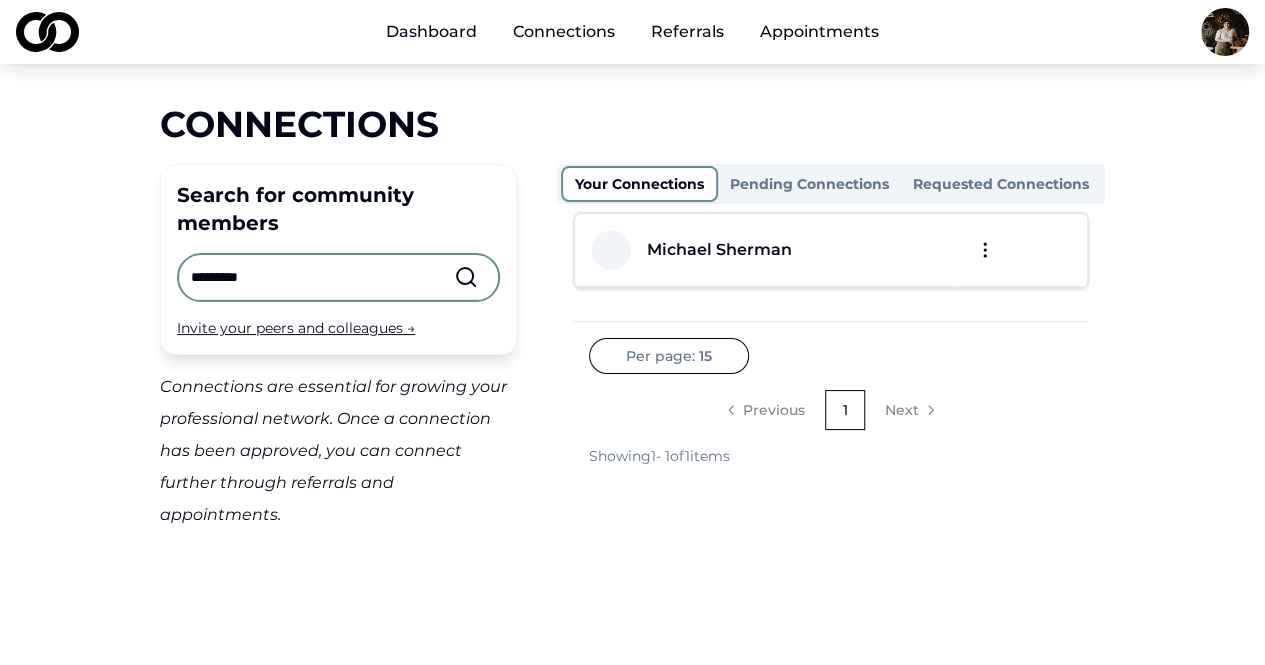 drag, startPoint x: 374, startPoint y: 281, endPoint x: 382, endPoint y: 266, distance: 17 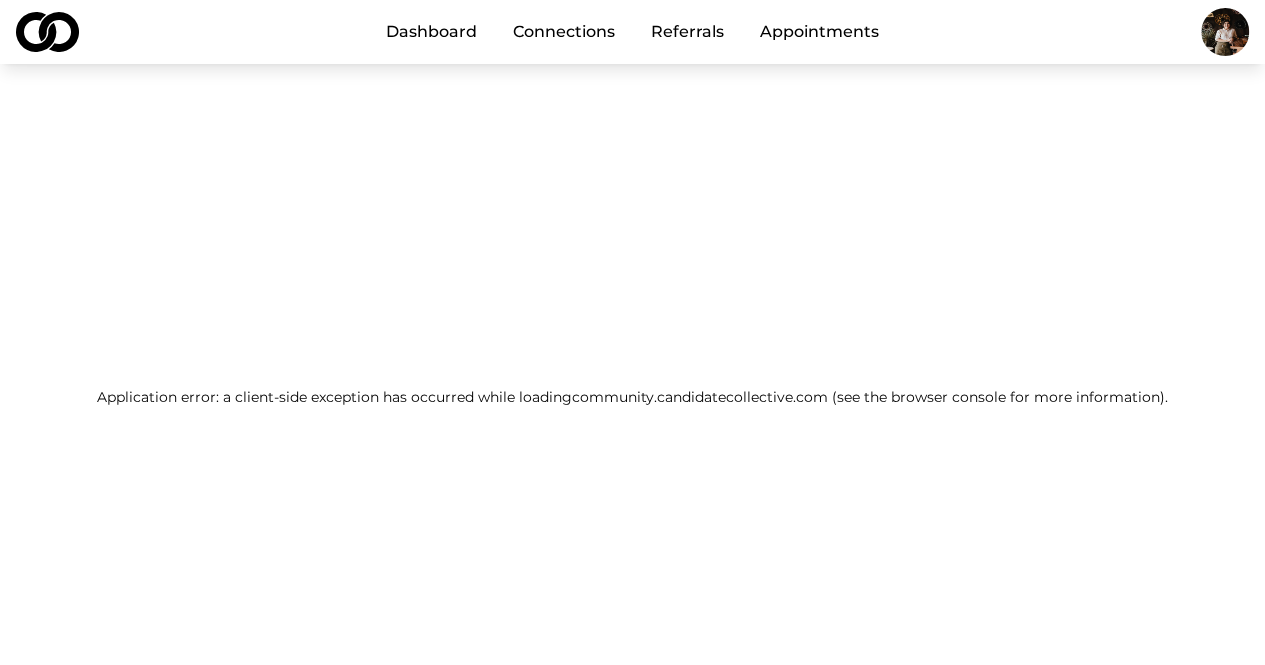 click on "Connections" at bounding box center (564, 32) 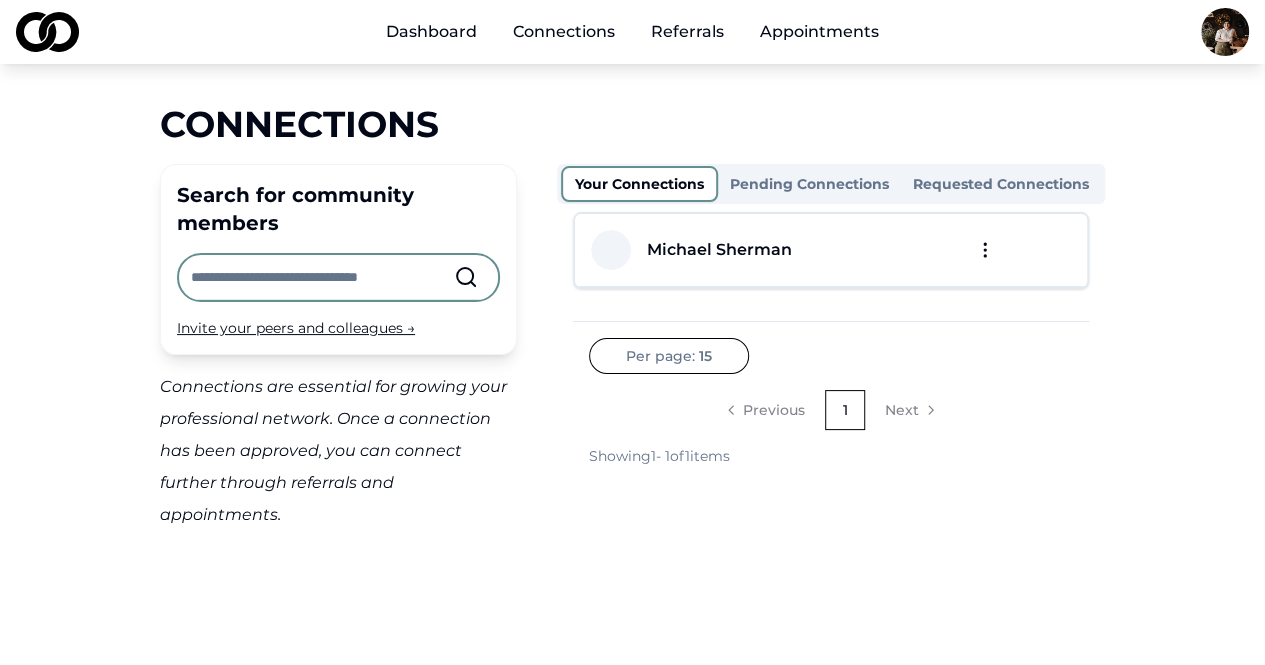click at bounding box center (322, 277) 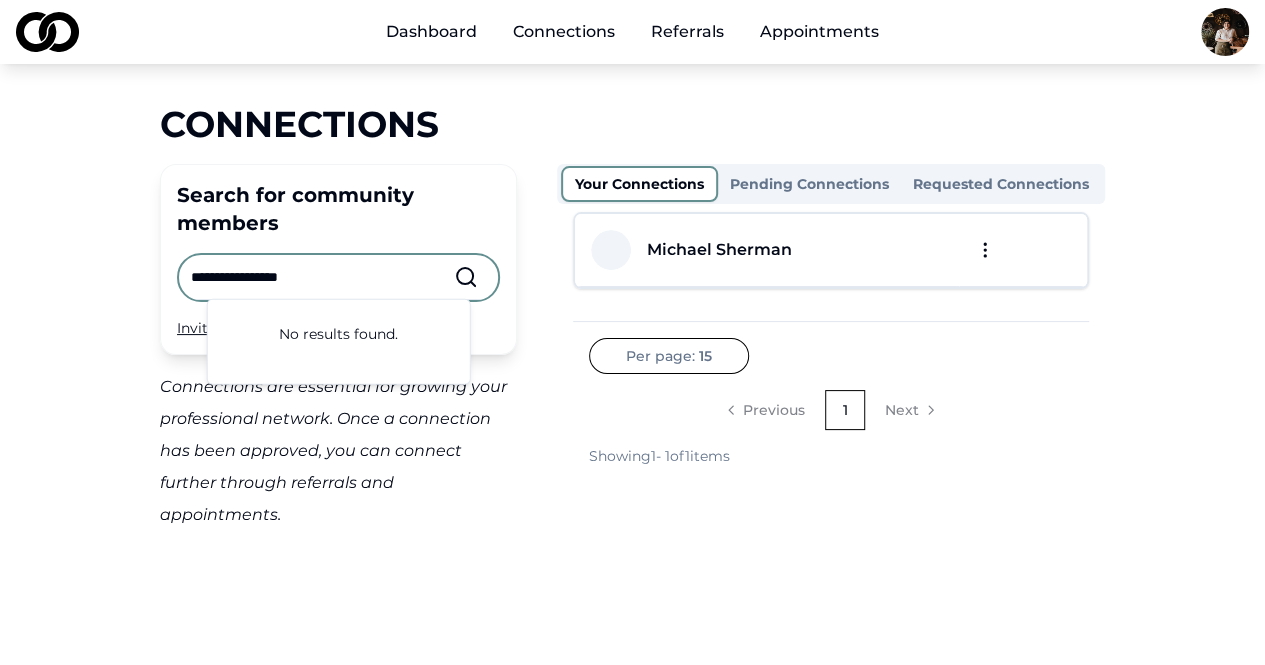 type on "**********" 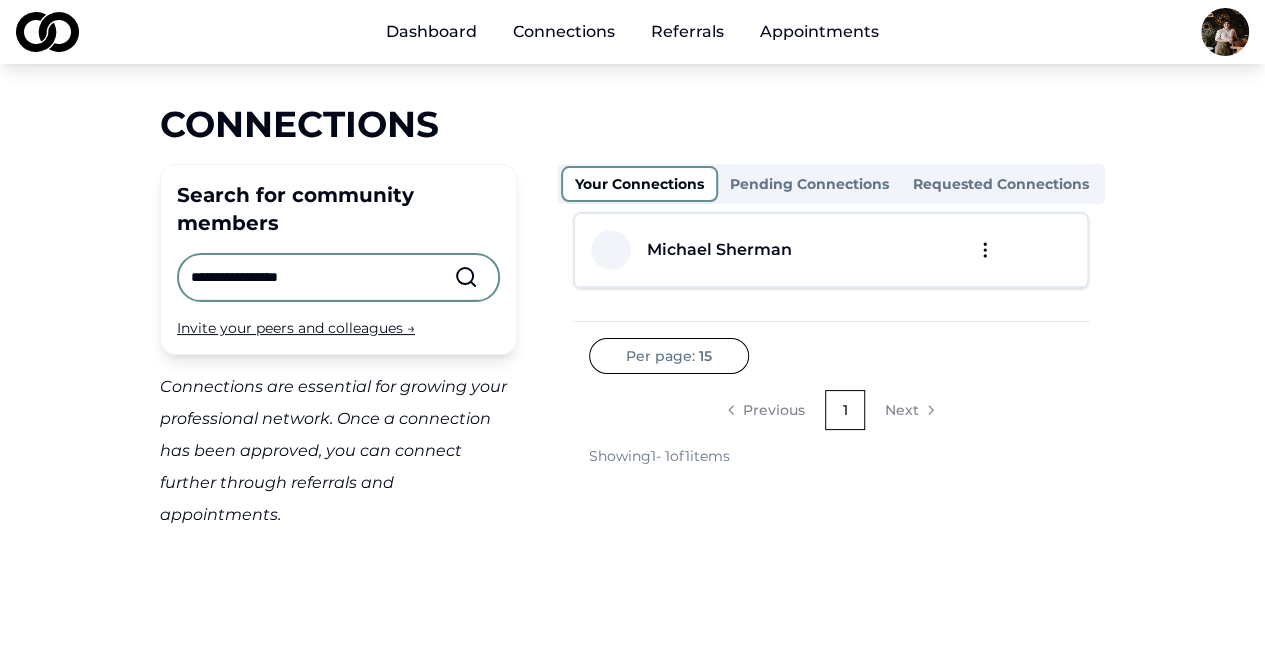 click on "Michael Sherman" at bounding box center (719, 250) 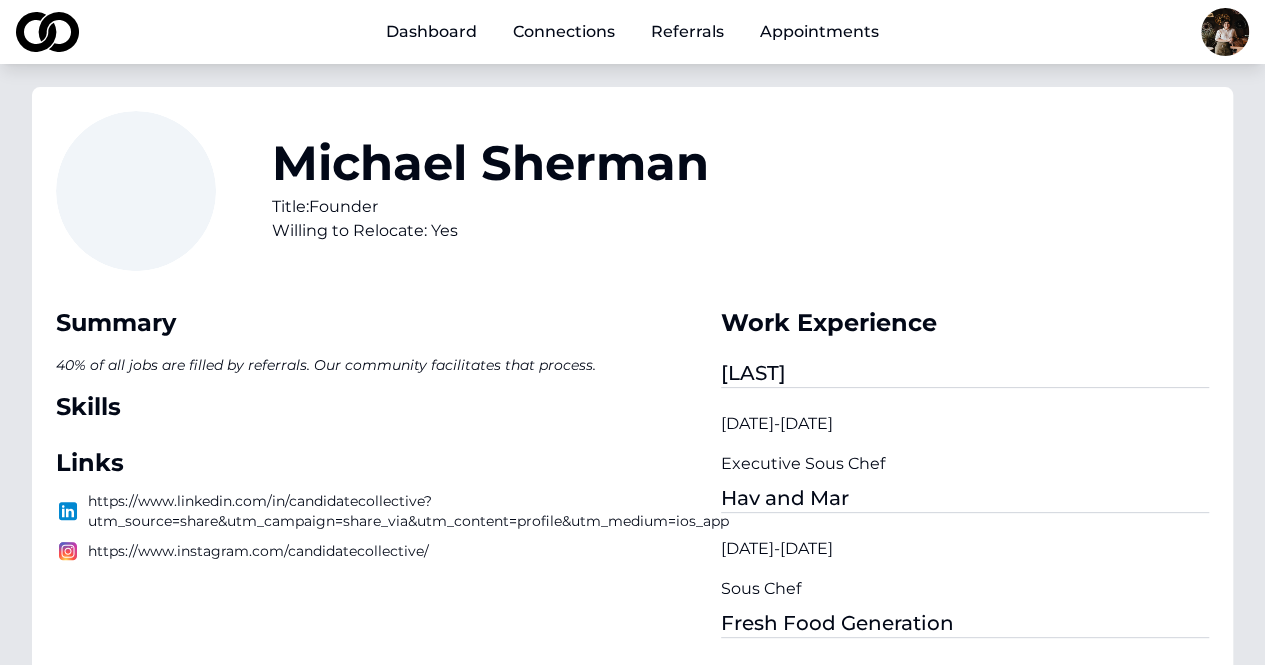 scroll, scrollTop: 0, scrollLeft: 0, axis: both 